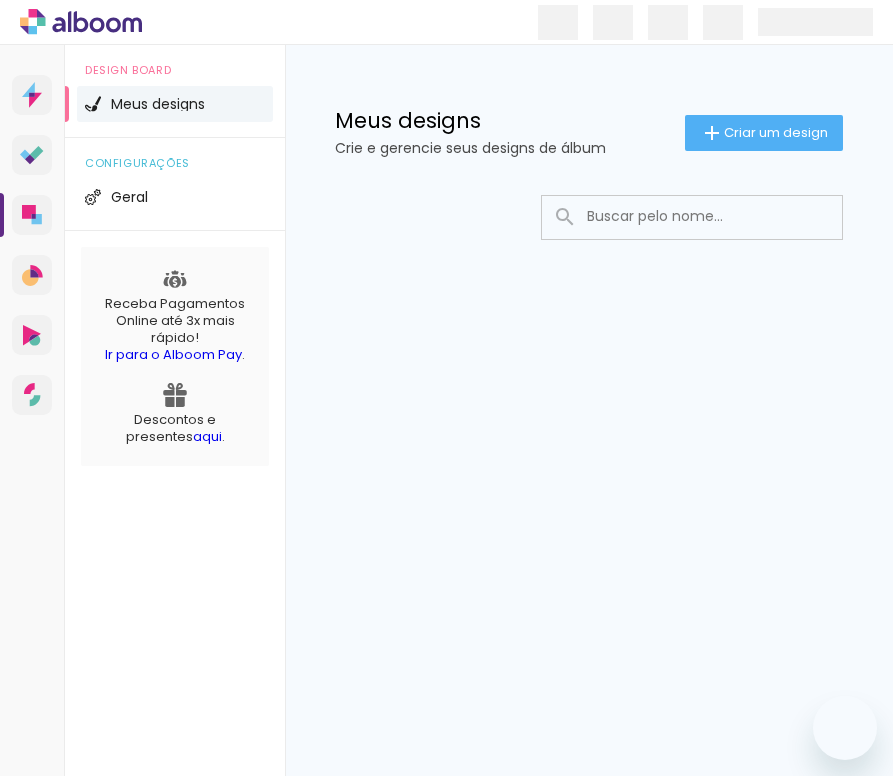 scroll, scrollTop: 0, scrollLeft: 0, axis: both 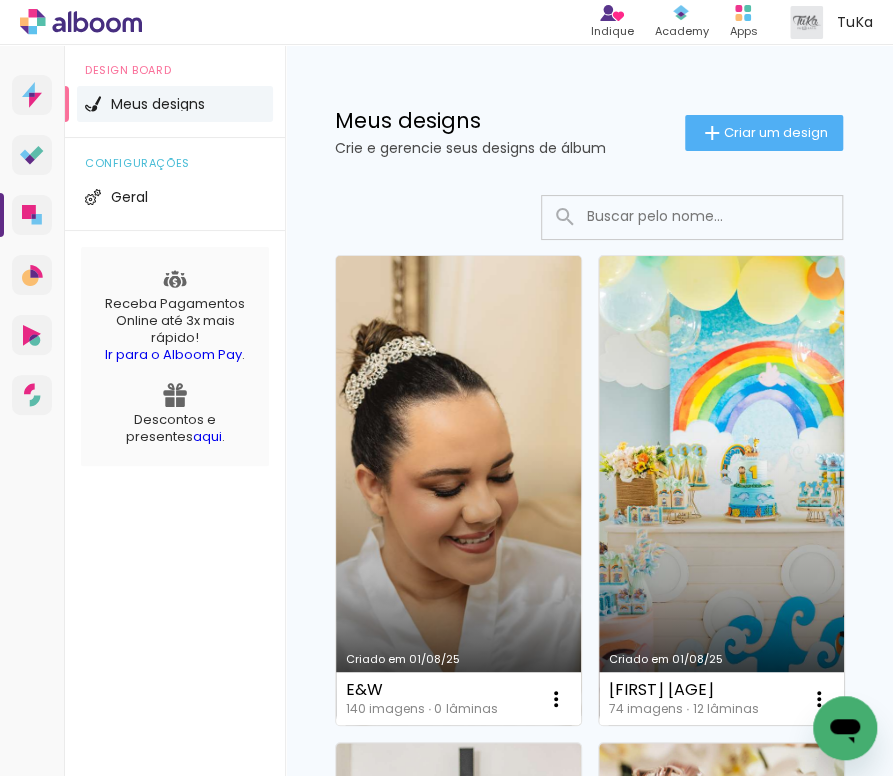 click on "Criado em 01/08/25" at bounding box center (458, 490) 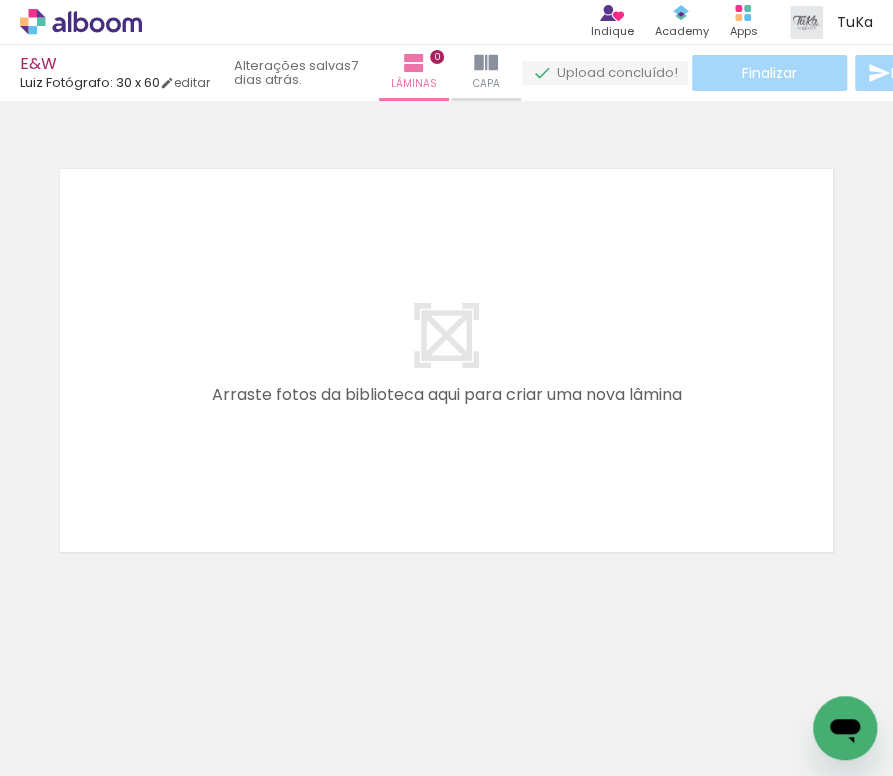 click at bounding box center [200, 709] 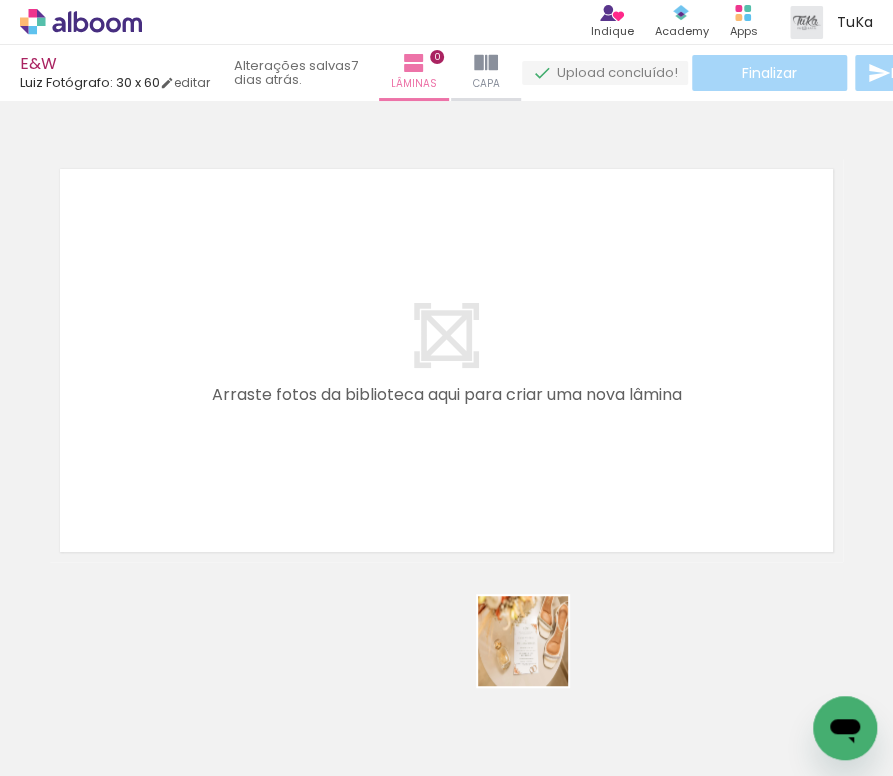 drag, startPoint x: 579, startPoint y: 710, endPoint x: 385, endPoint y: 413, distance: 354.7464 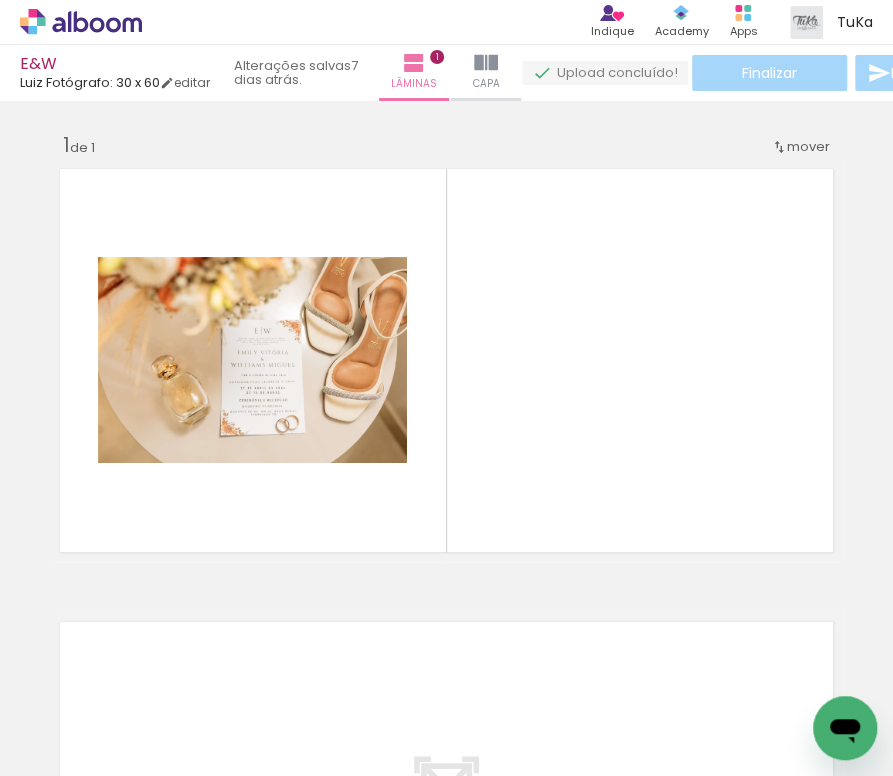 drag, startPoint x: 641, startPoint y: 712, endPoint x: 581, endPoint y: 610, distance: 118.3385 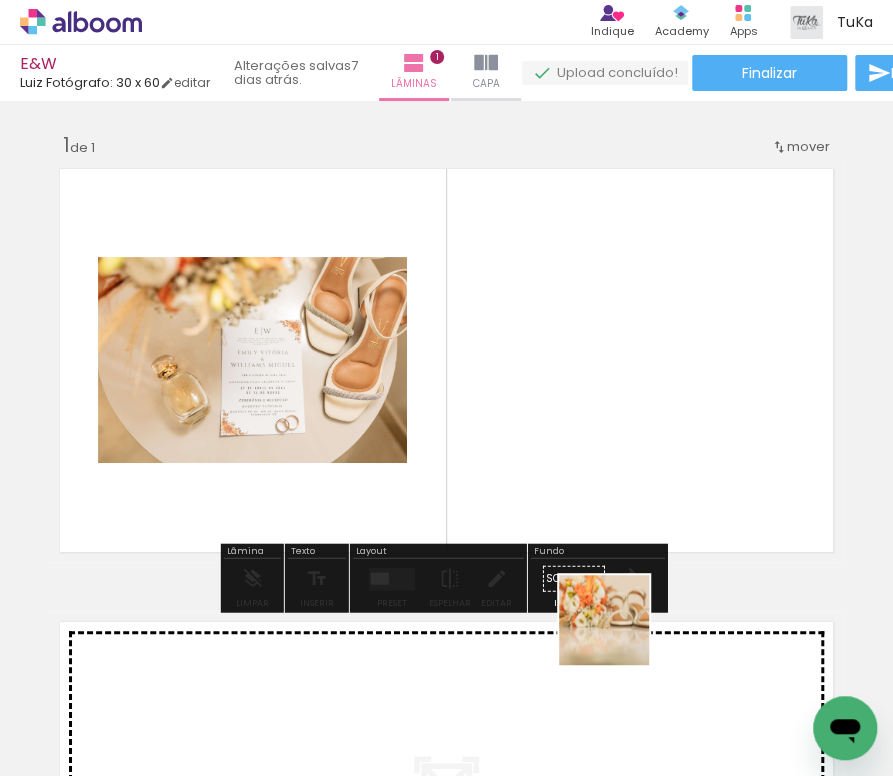 drag, startPoint x: 641, startPoint y: 693, endPoint x: 549, endPoint y: 418, distance: 289.98105 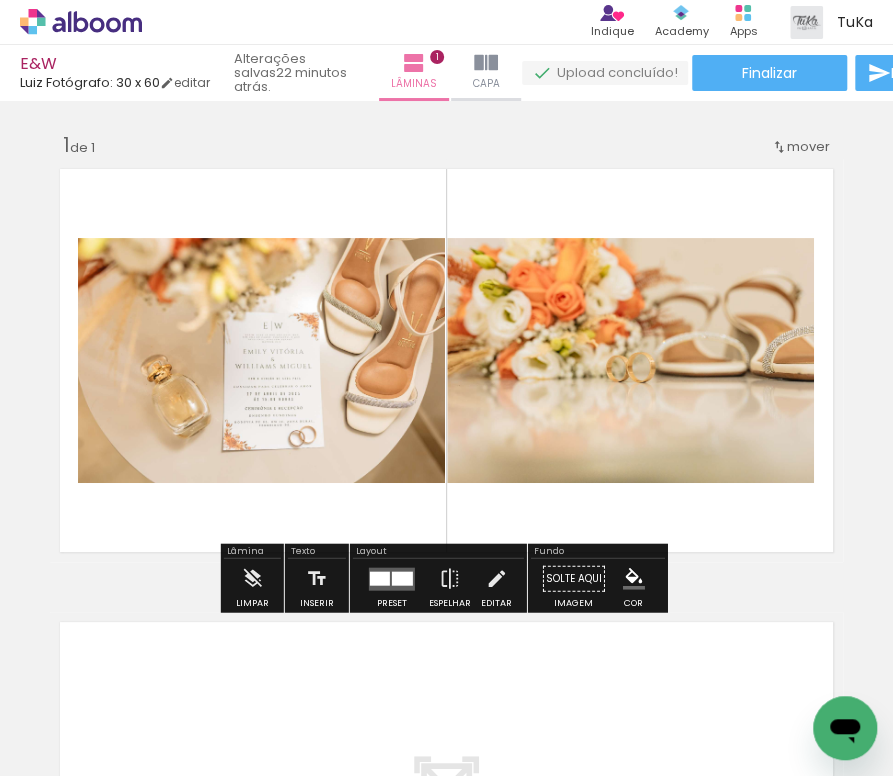 click on "Todas as fotos" at bounding box center (56, 715) 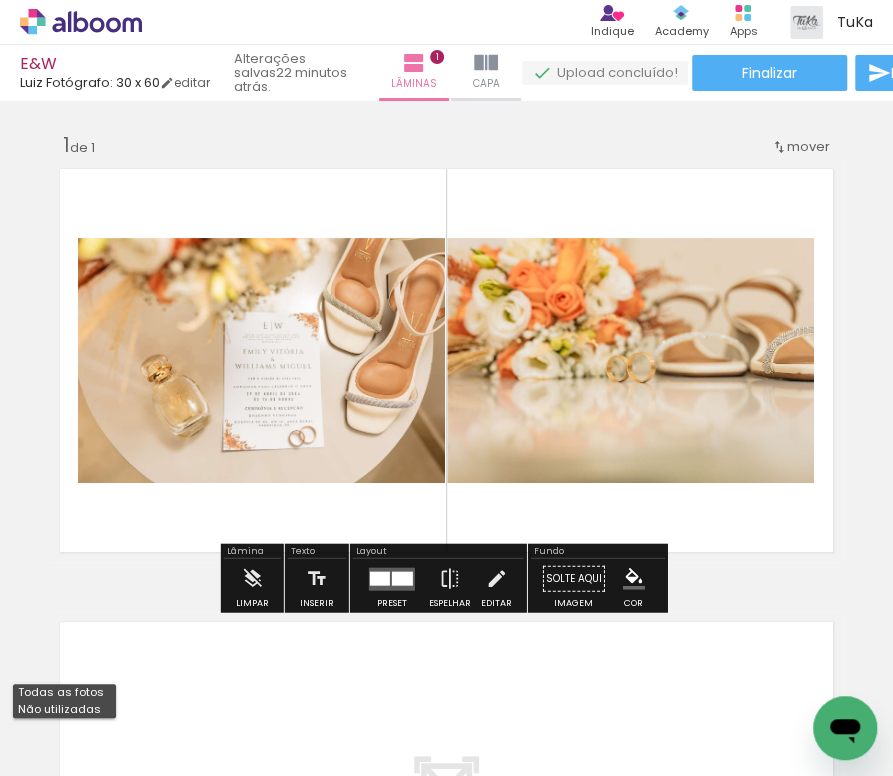 click on "Não utilizadas" at bounding box center [0, 0] 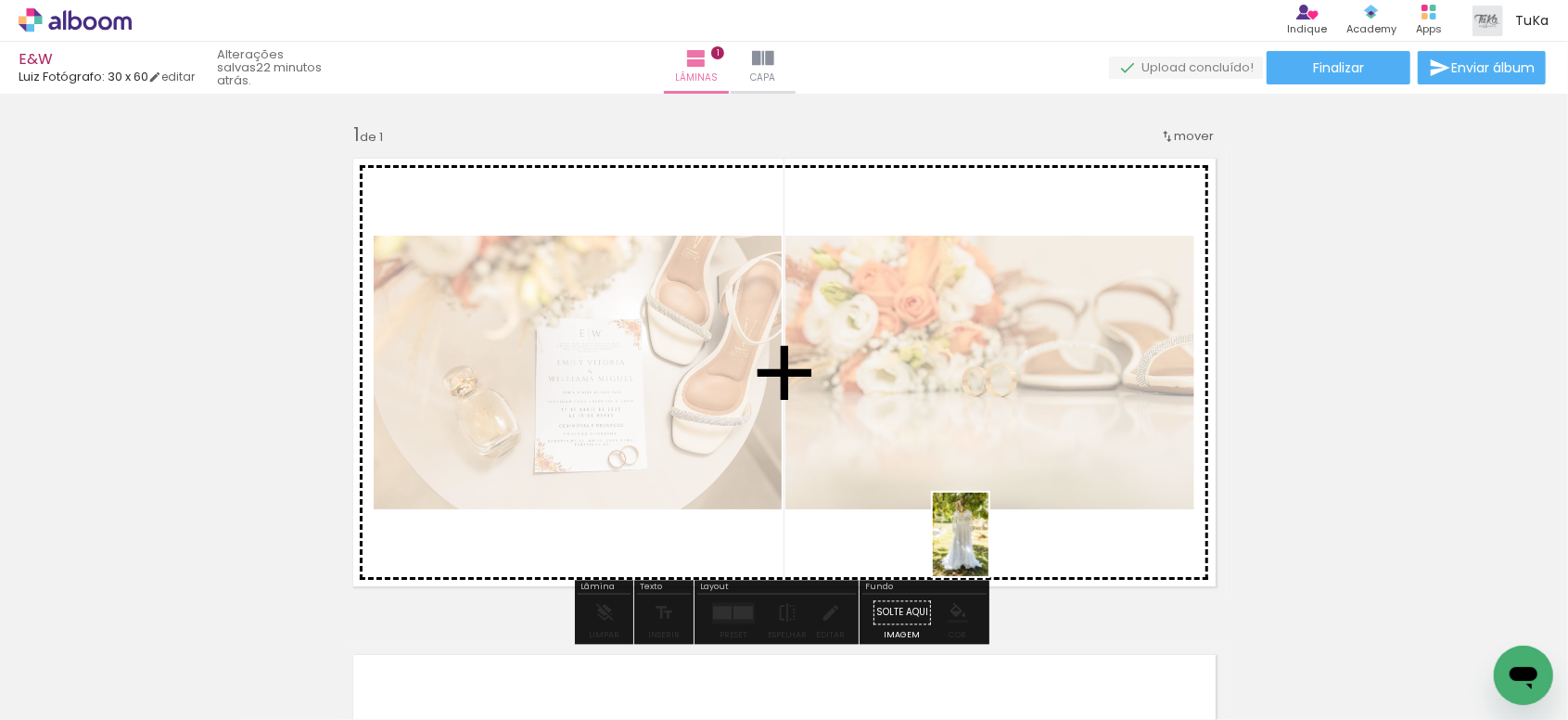 drag, startPoint x: 722, startPoint y: 682, endPoint x: 988, endPoint y: 548, distance: 297.8456 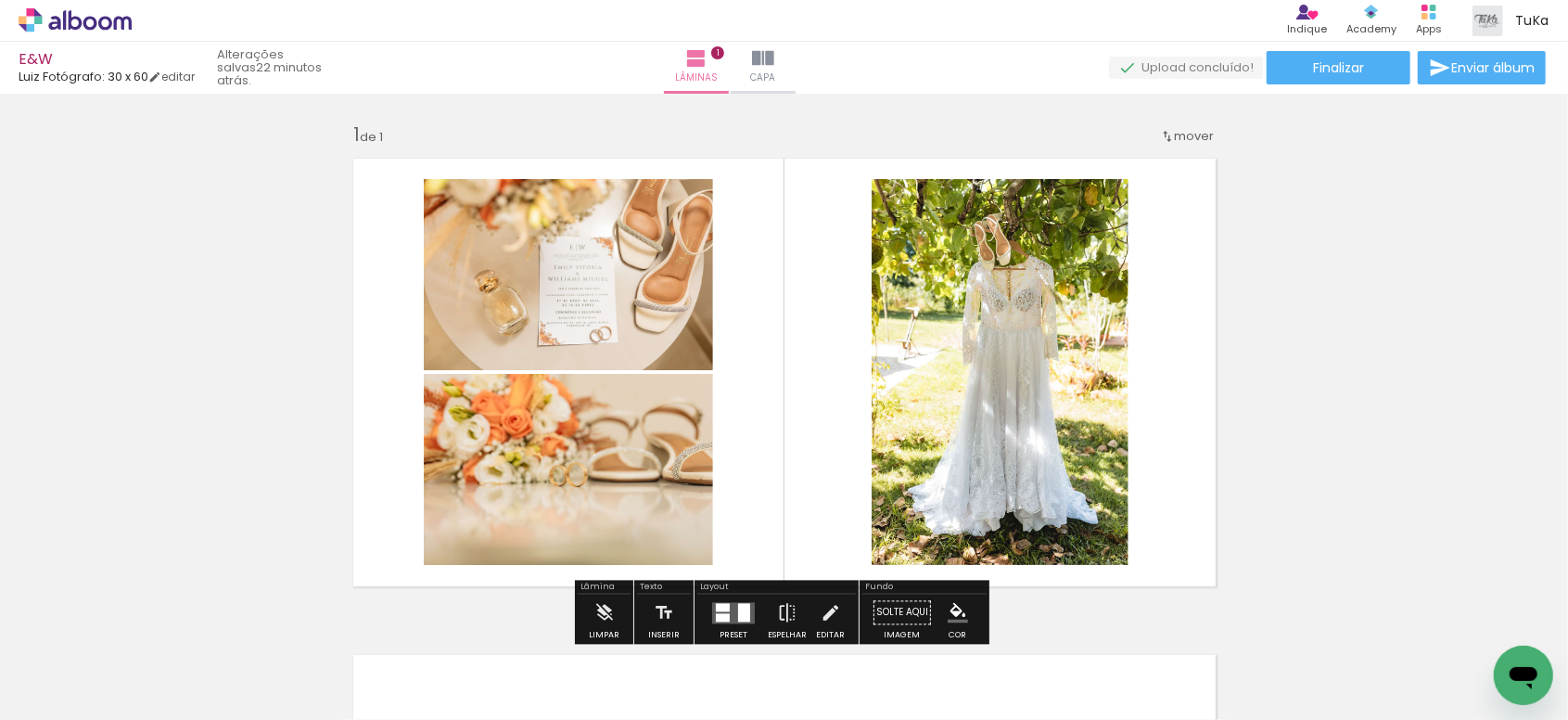 scroll, scrollTop: 395, scrollLeft: 0, axis: vertical 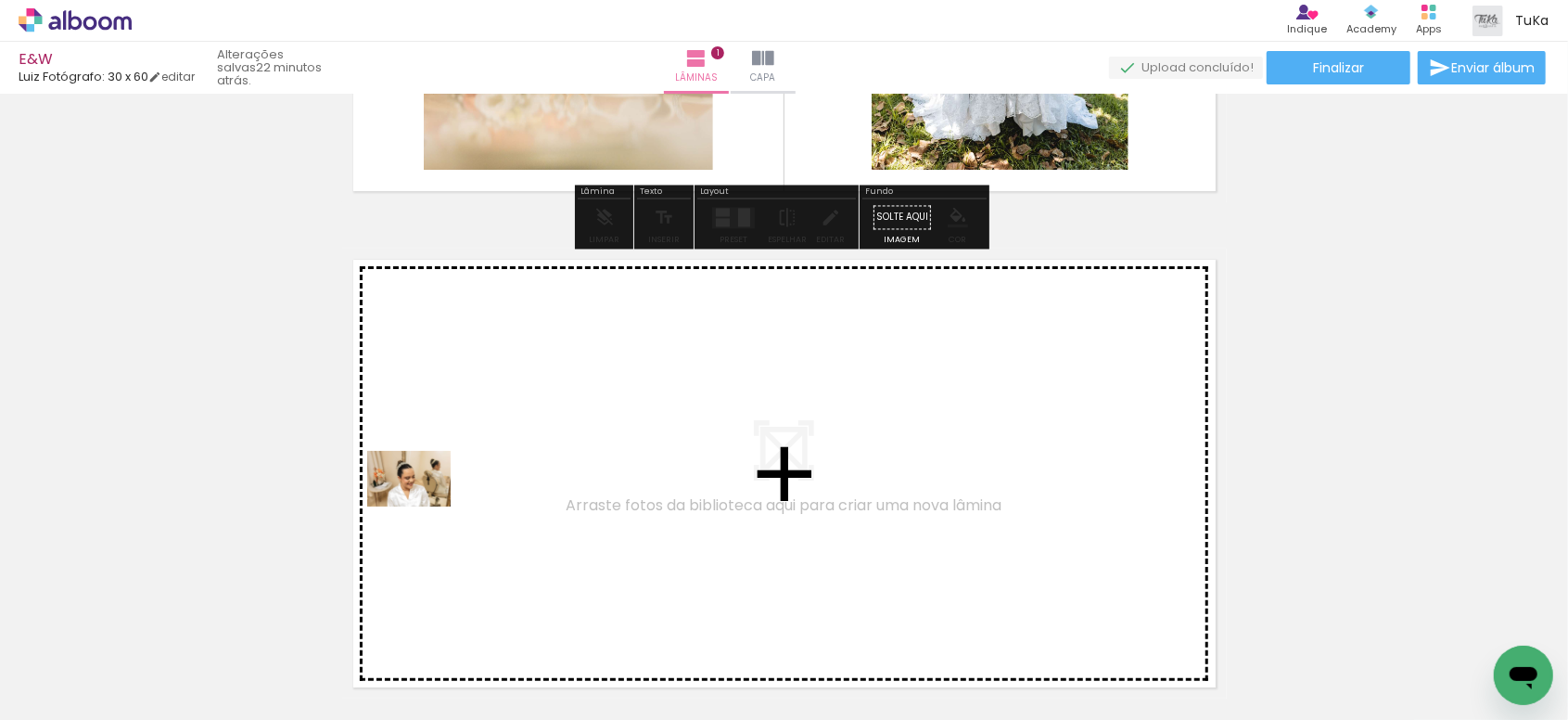 drag, startPoint x: 220, startPoint y: 662, endPoint x: 423, endPoint y: 507, distance: 255.4095 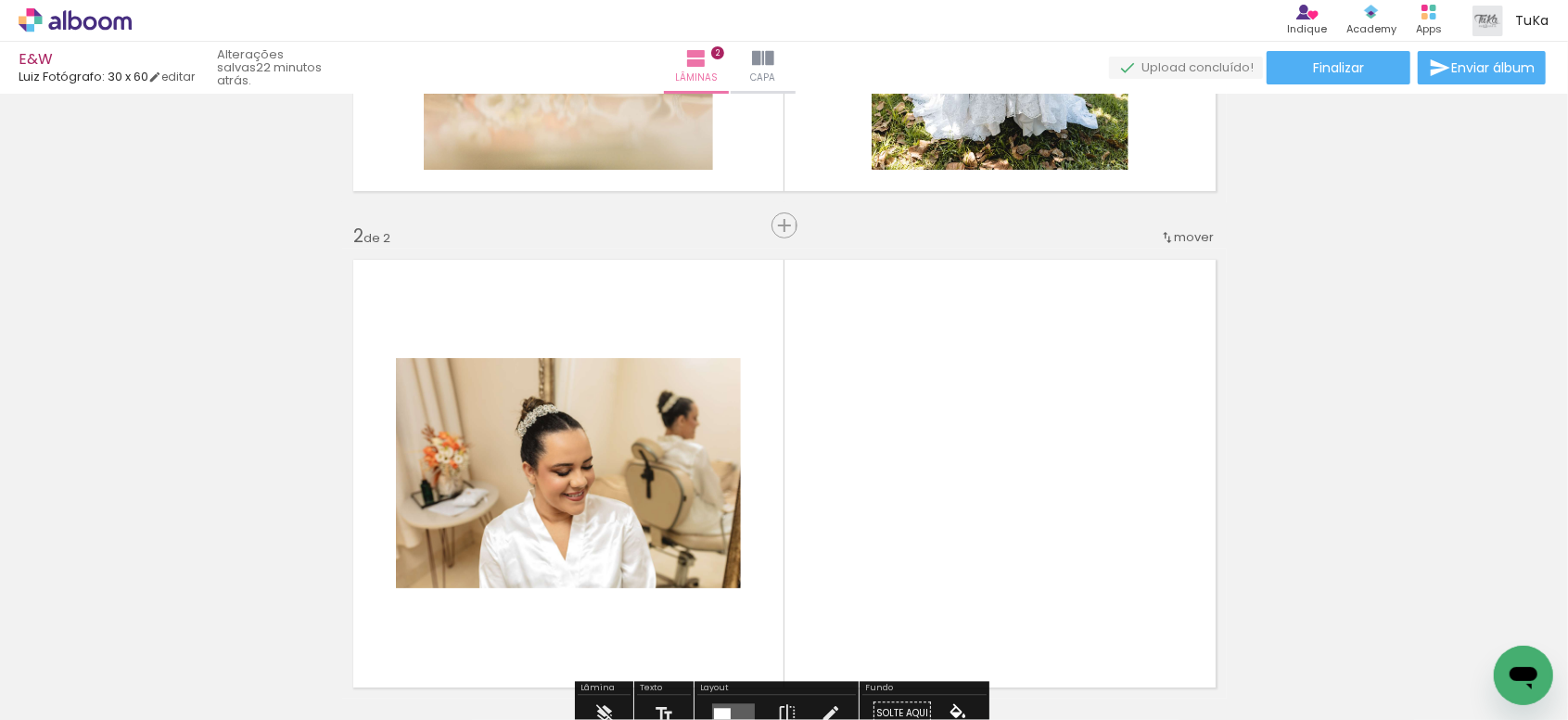 scroll, scrollTop: 520, scrollLeft: 0, axis: vertical 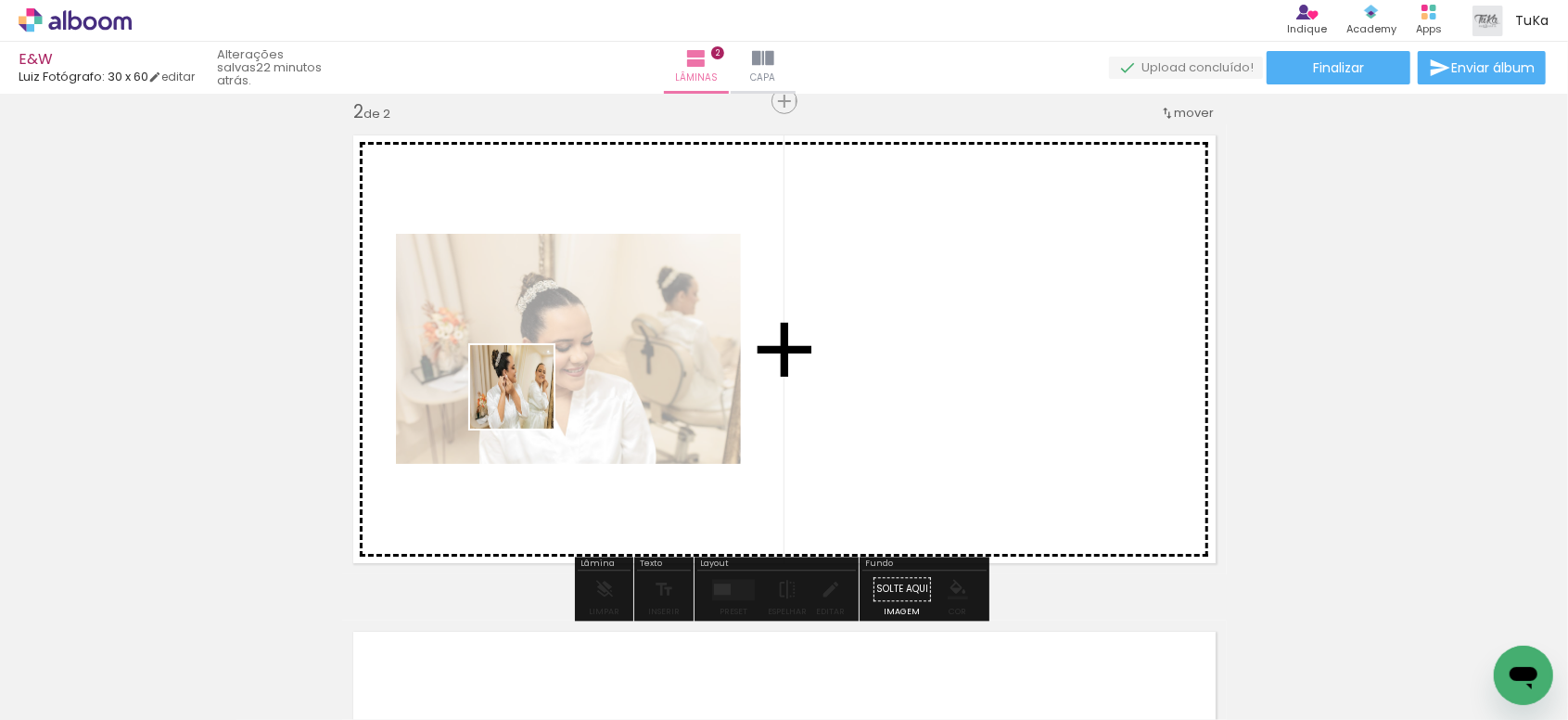 drag, startPoint x: 197, startPoint y: 677, endPoint x: 529, endPoint y: 392, distance: 437.5489 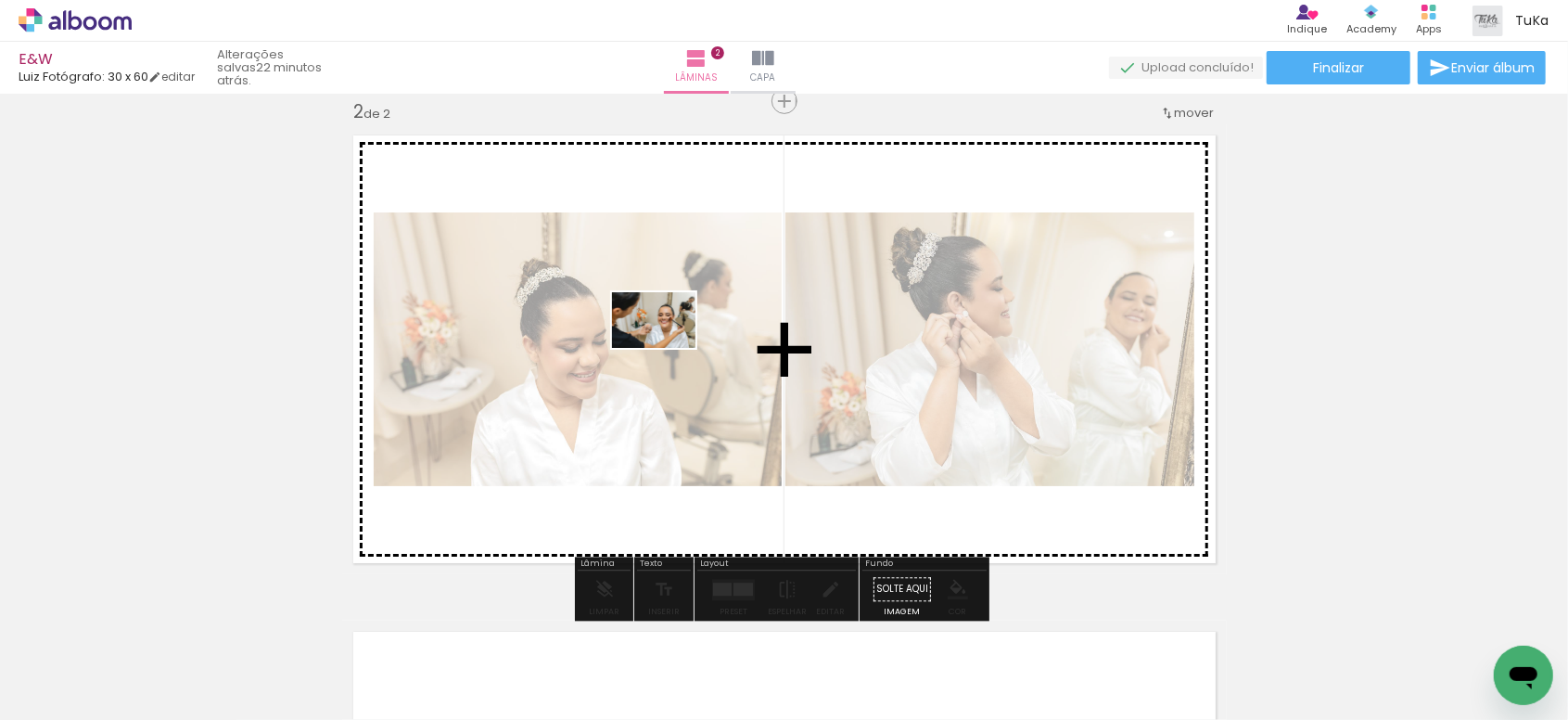 drag, startPoint x: 210, startPoint y: 648, endPoint x: 668, endPoint y: 348, distance: 547.50708 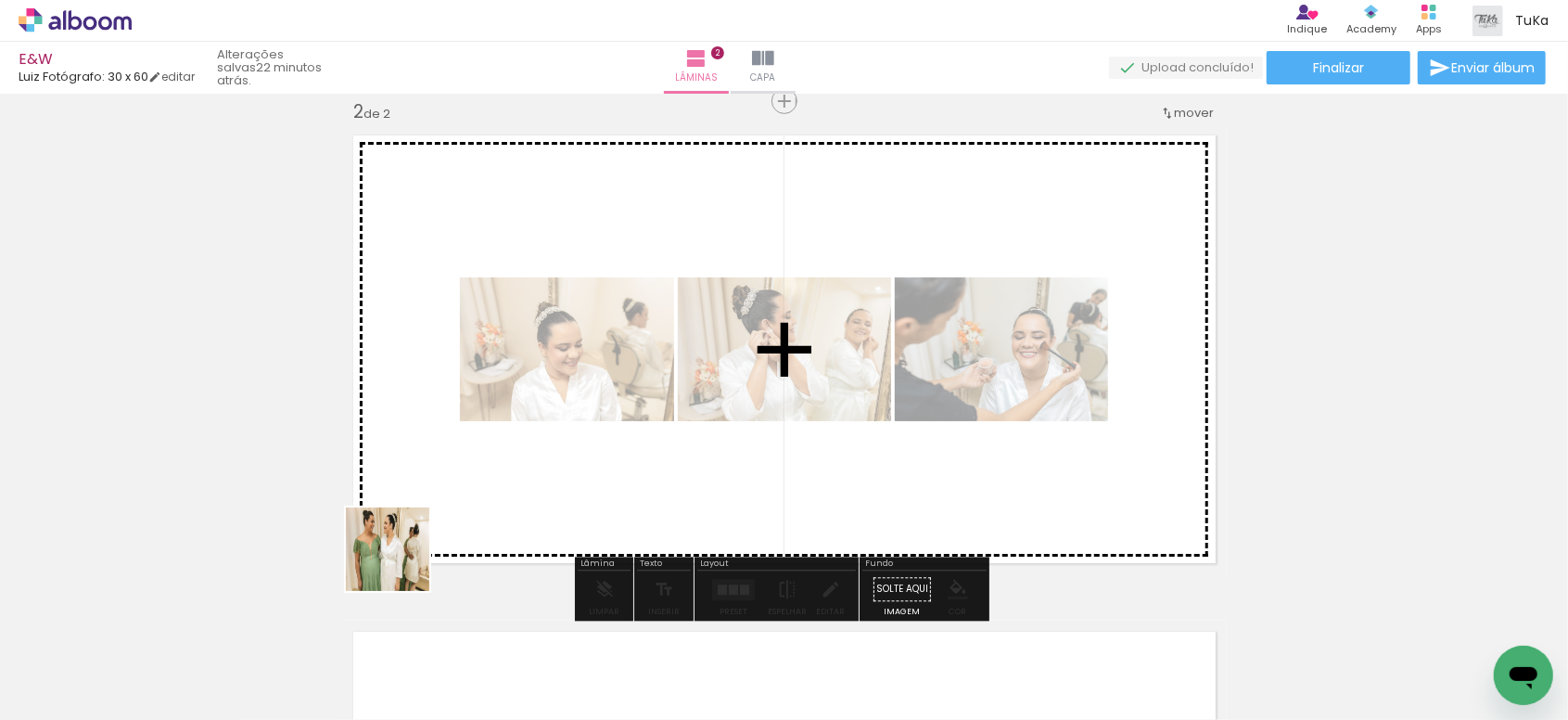 drag, startPoint x: 212, startPoint y: 668, endPoint x: 506, endPoint y: 505, distance: 336.16216 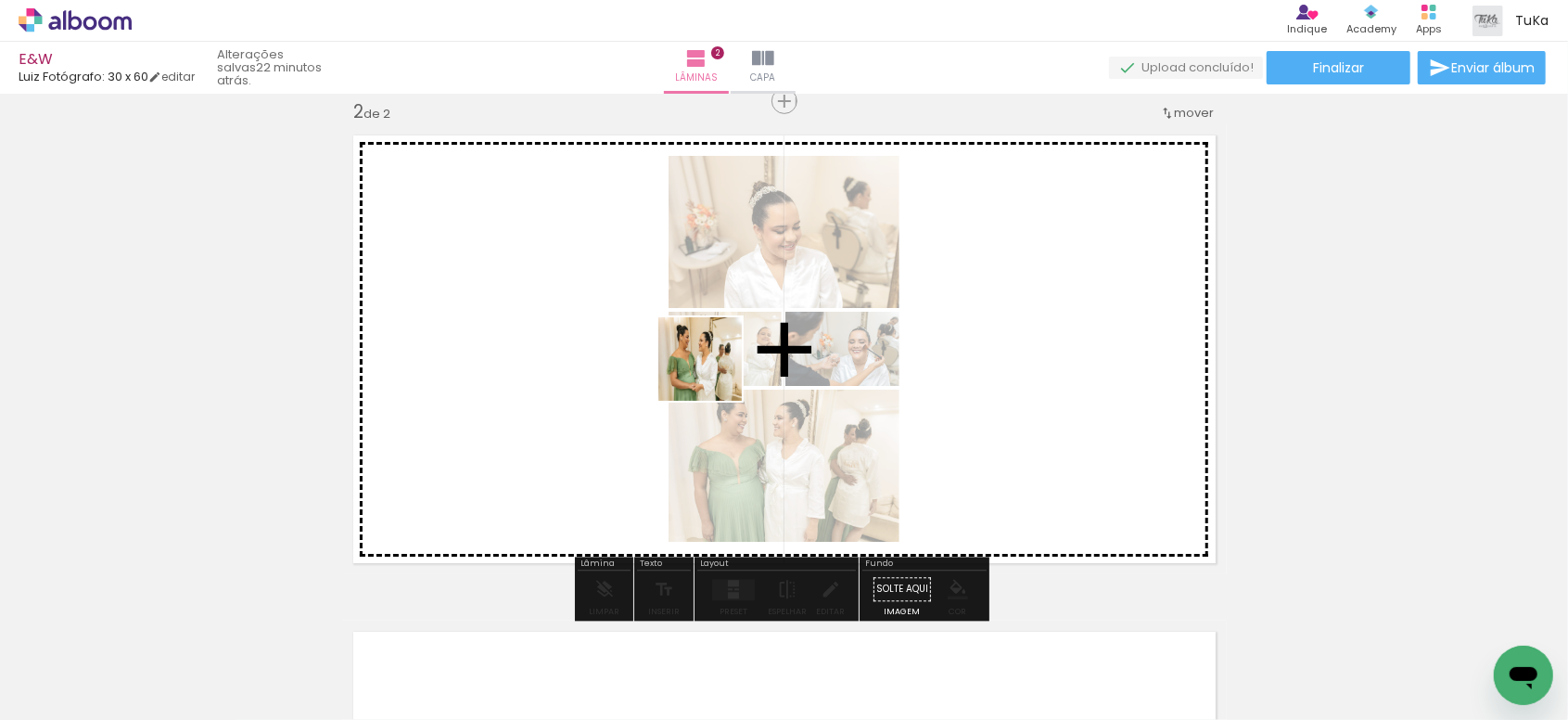 drag, startPoint x: 209, startPoint y: 648, endPoint x: 762, endPoint y: 340, distance: 632.9874 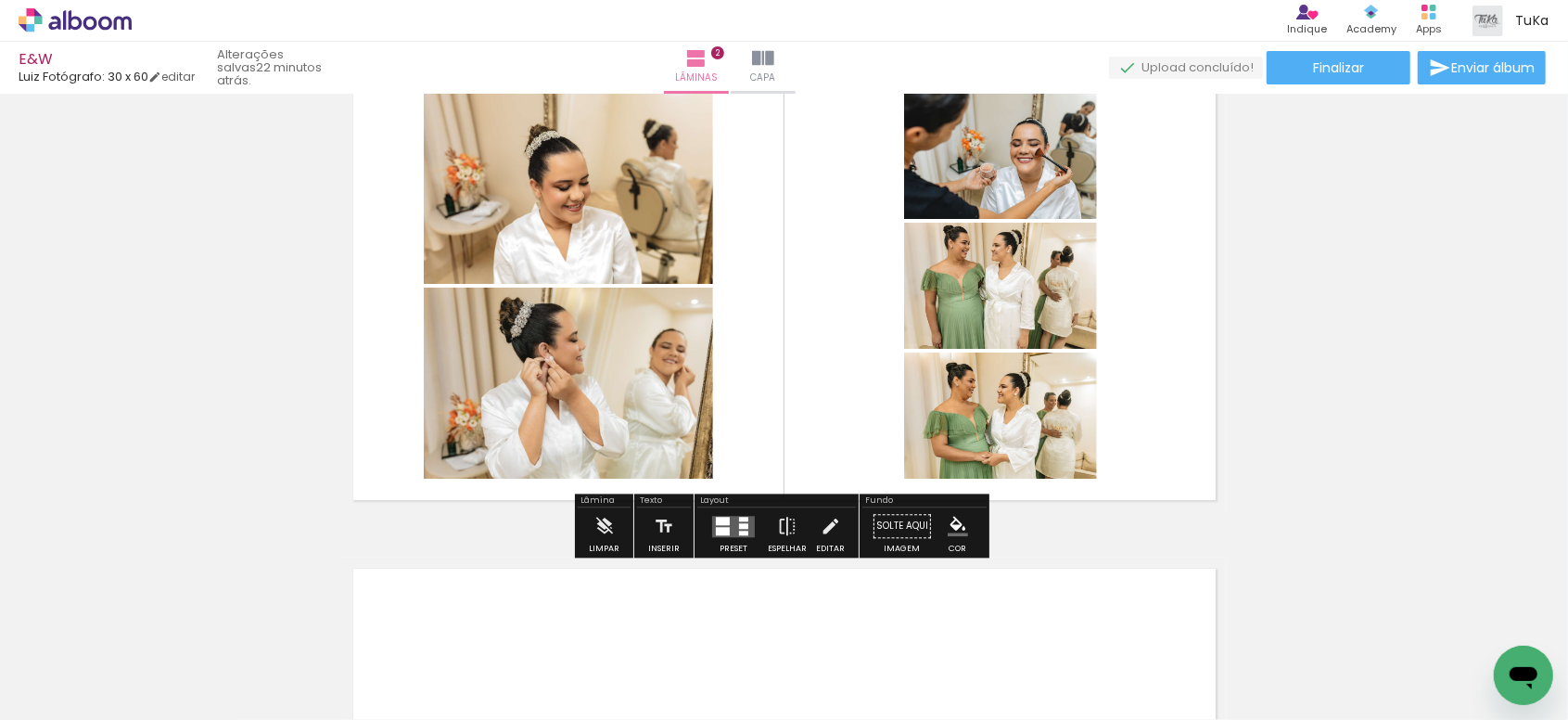 scroll, scrollTop: 898, scrollLeft: 0, axis: vertical 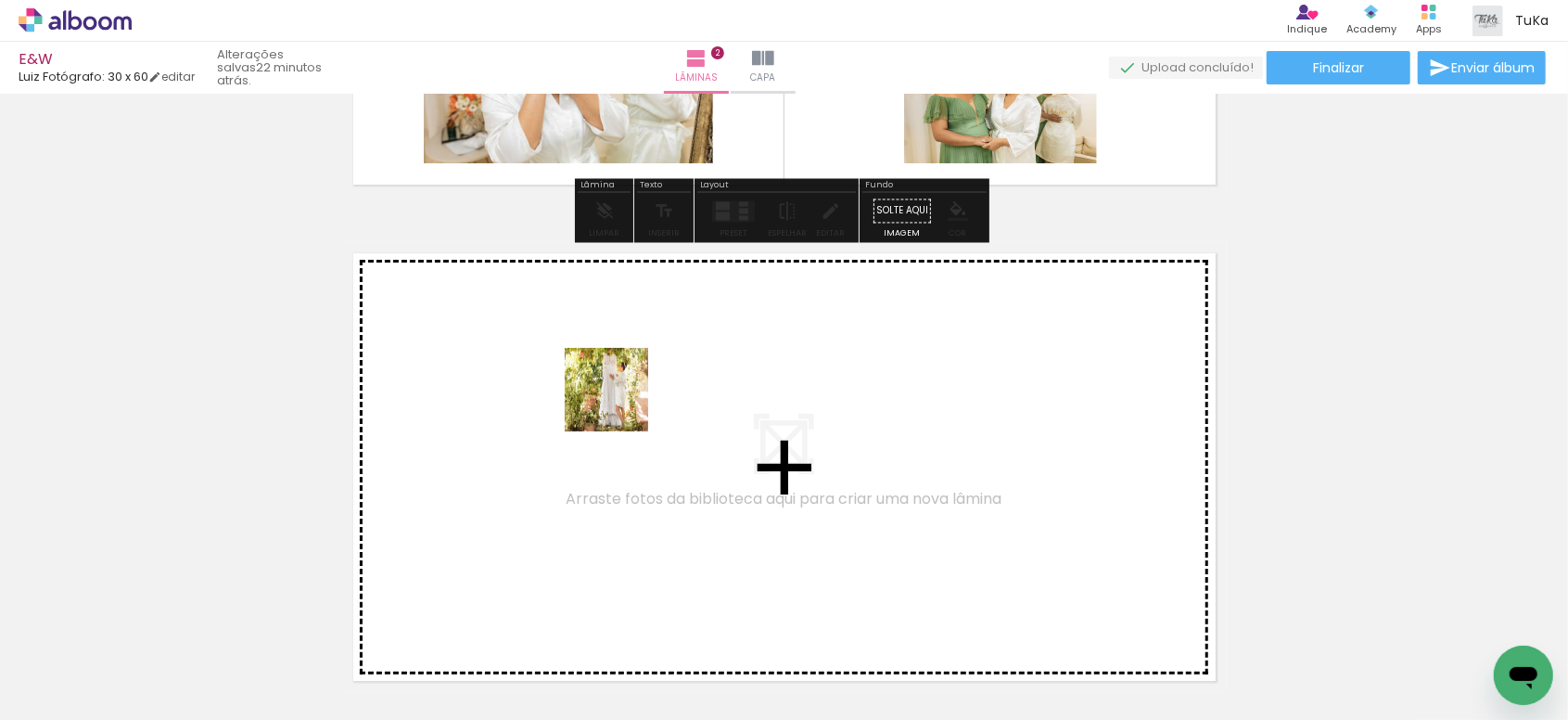 drag, startPoint x: 217, startPoint y: 645, endPoint x: 620, endPoint y: 404, distance: 469.56363 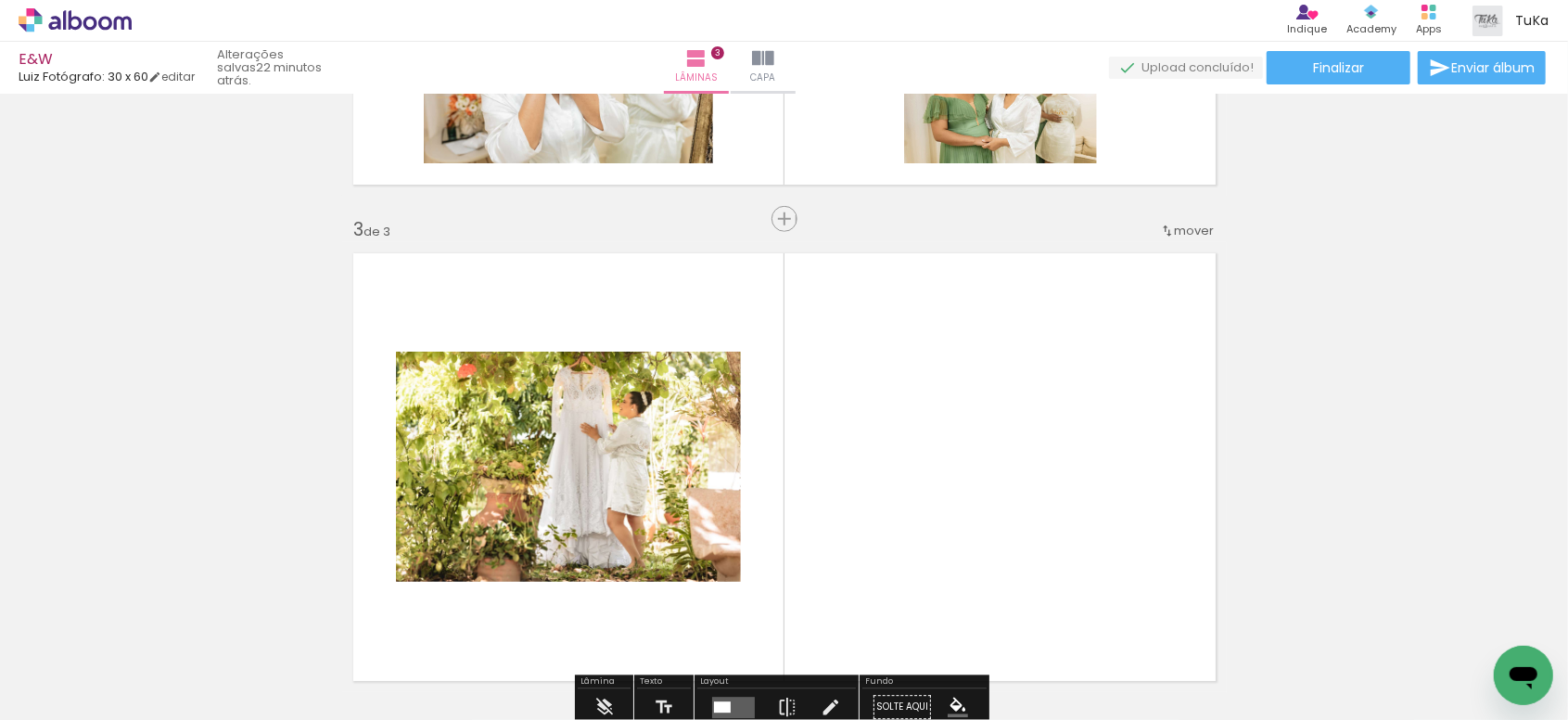 scroll, scrollTop: 1016, scrollLeft: 0, axis: vertical 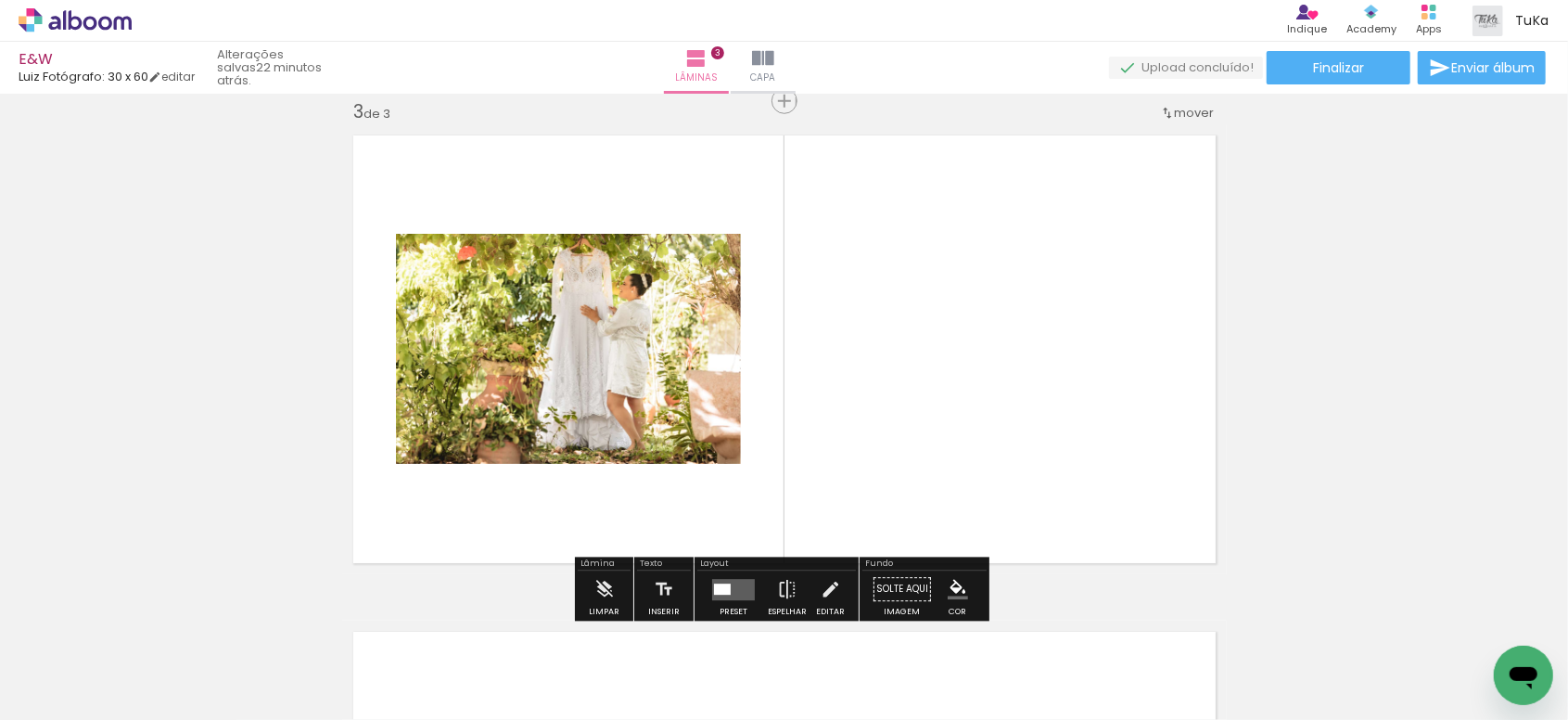 drag, startPoint x: 208, startPoint y: 669, endPoint x: 552, endPoint y: 432, distance: 417.73796 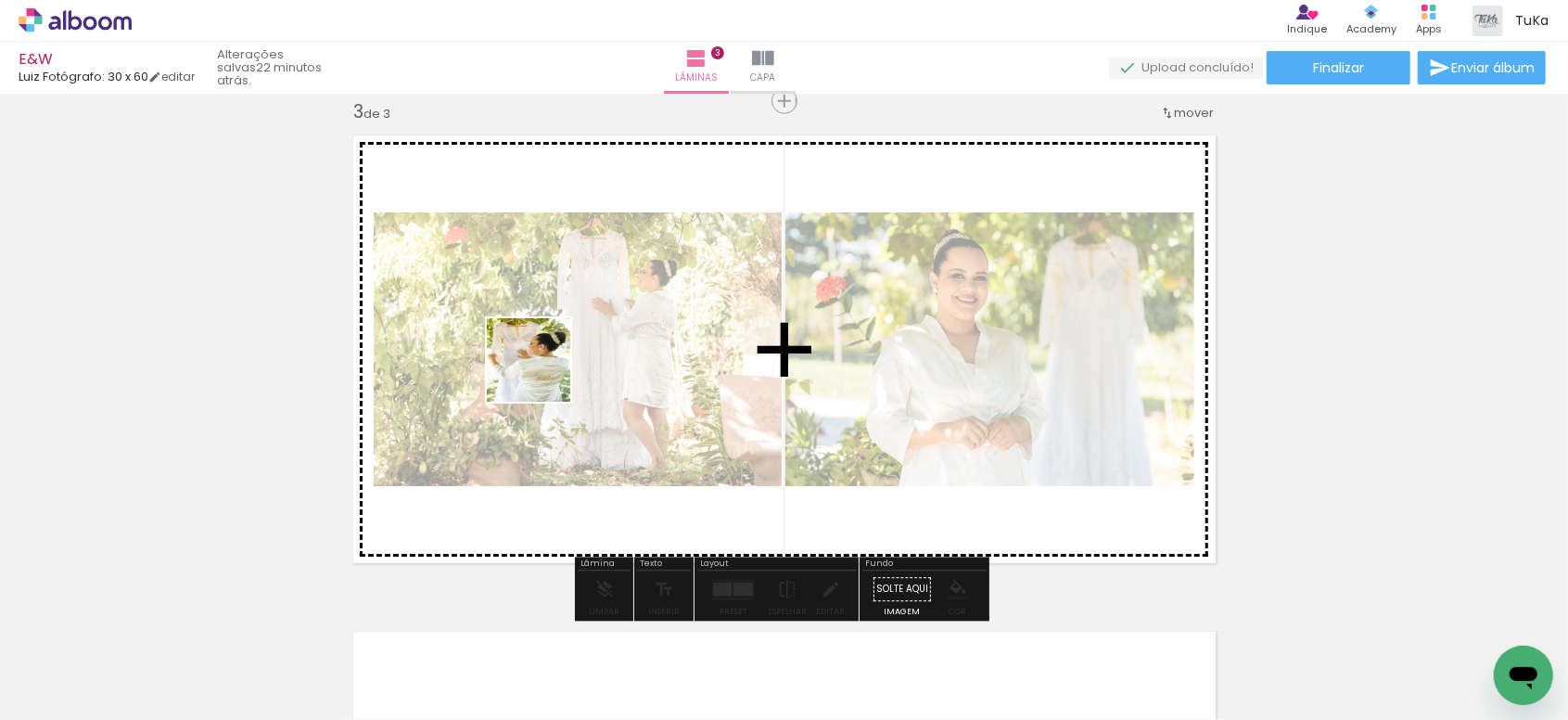 drag, startPoint x: 264, startPoint y: 624, endPoint x: 542, endPoint y: 372, distance: 375.21727 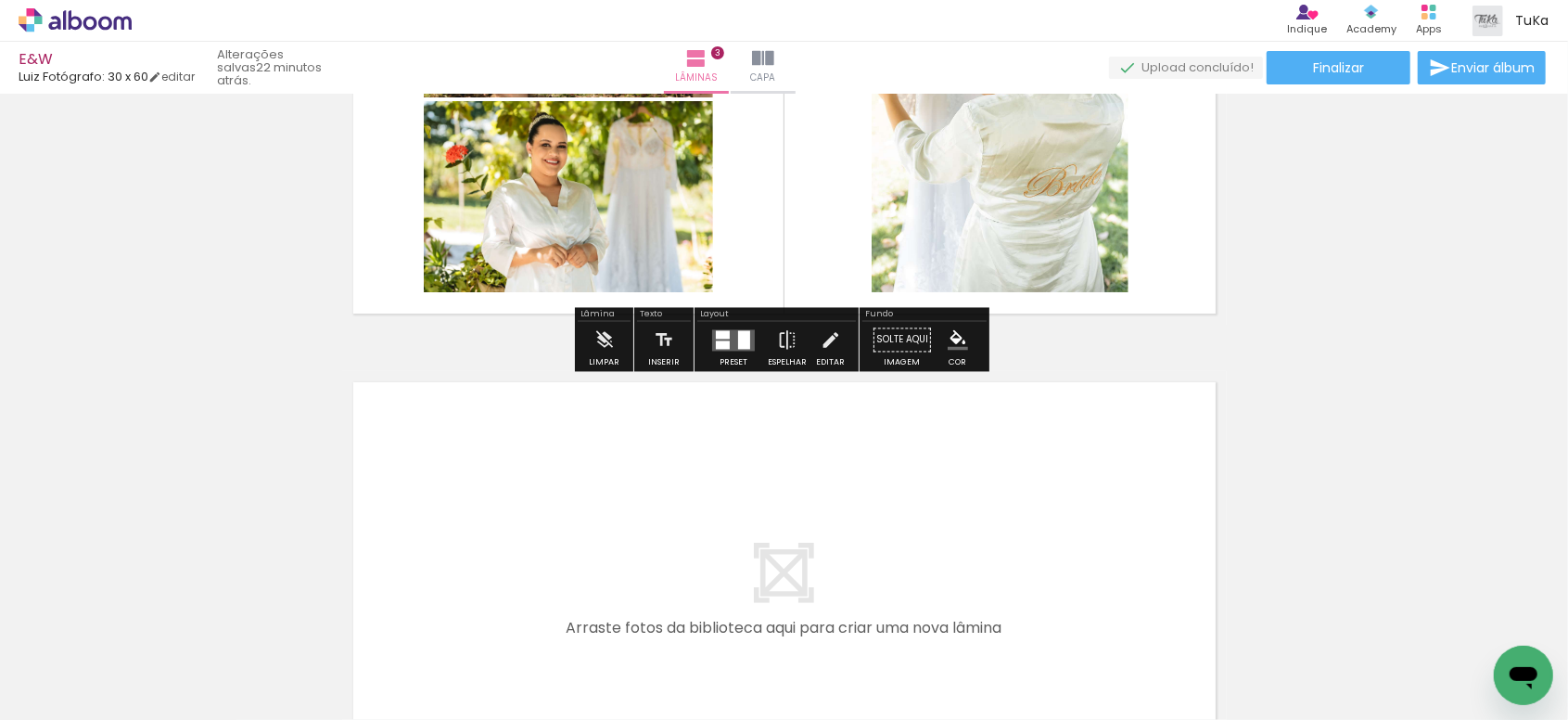 scroll, scrollTop: 1331, scrollLeft: 0, axis: vertical 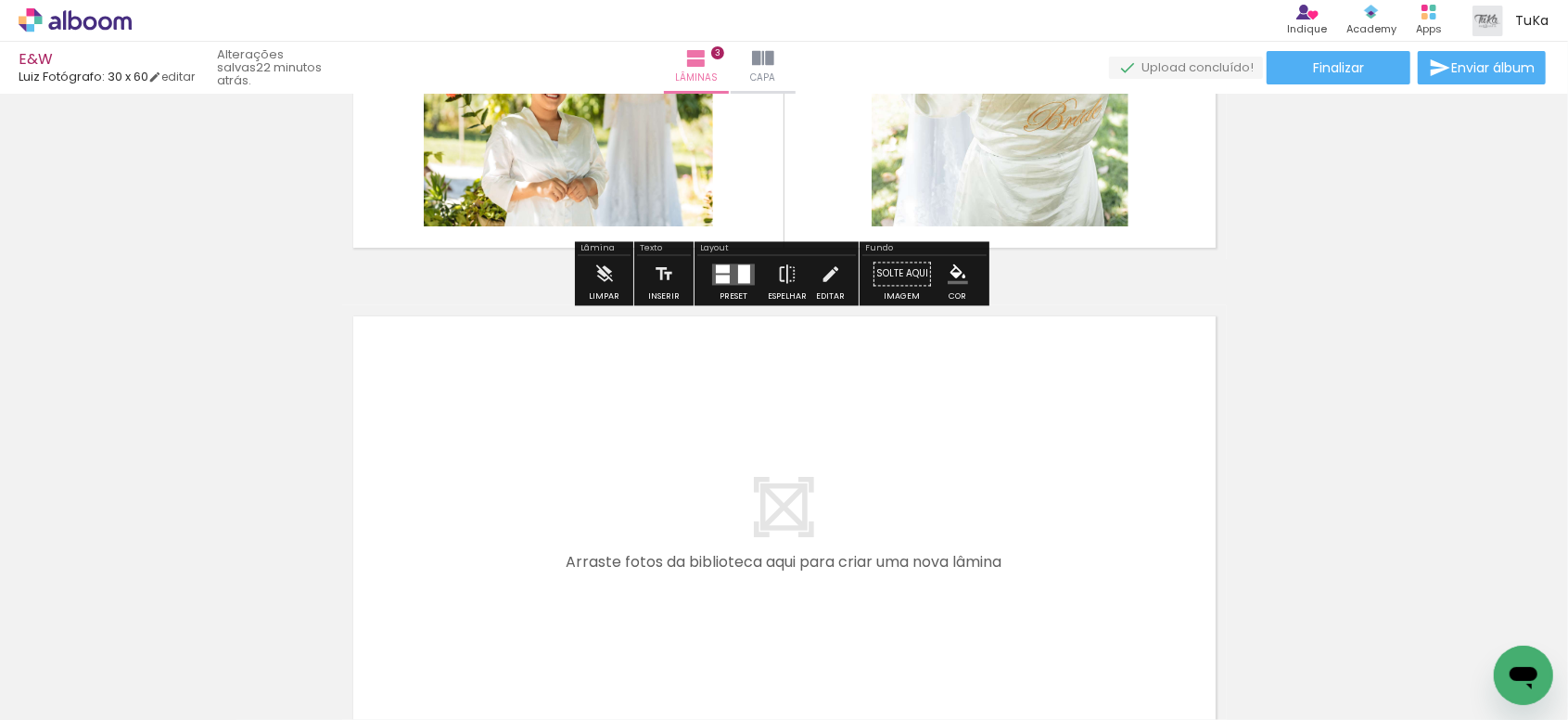 click at bounding box center (185, 658) 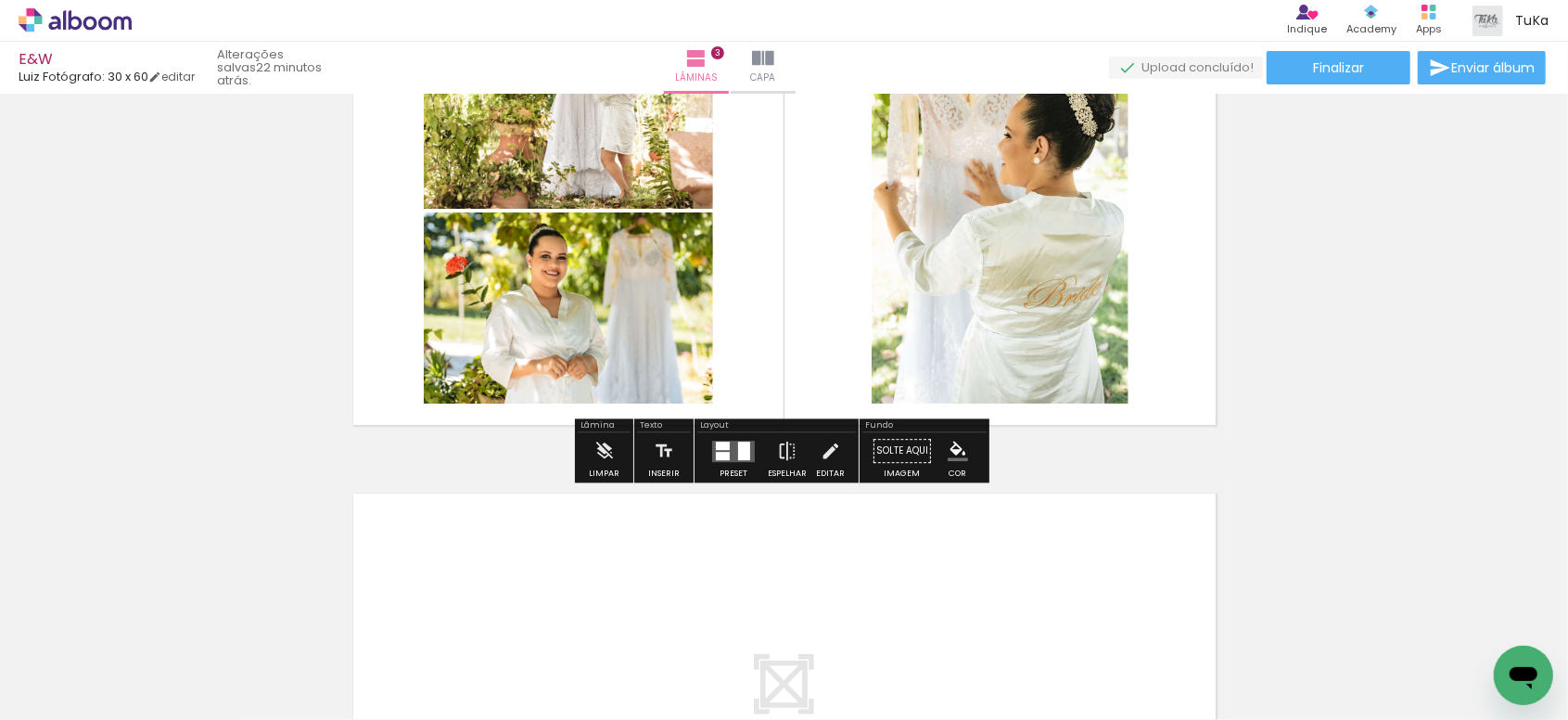 scroll, scrollTop: 1268, scrollLeft: 0, axis: vertical 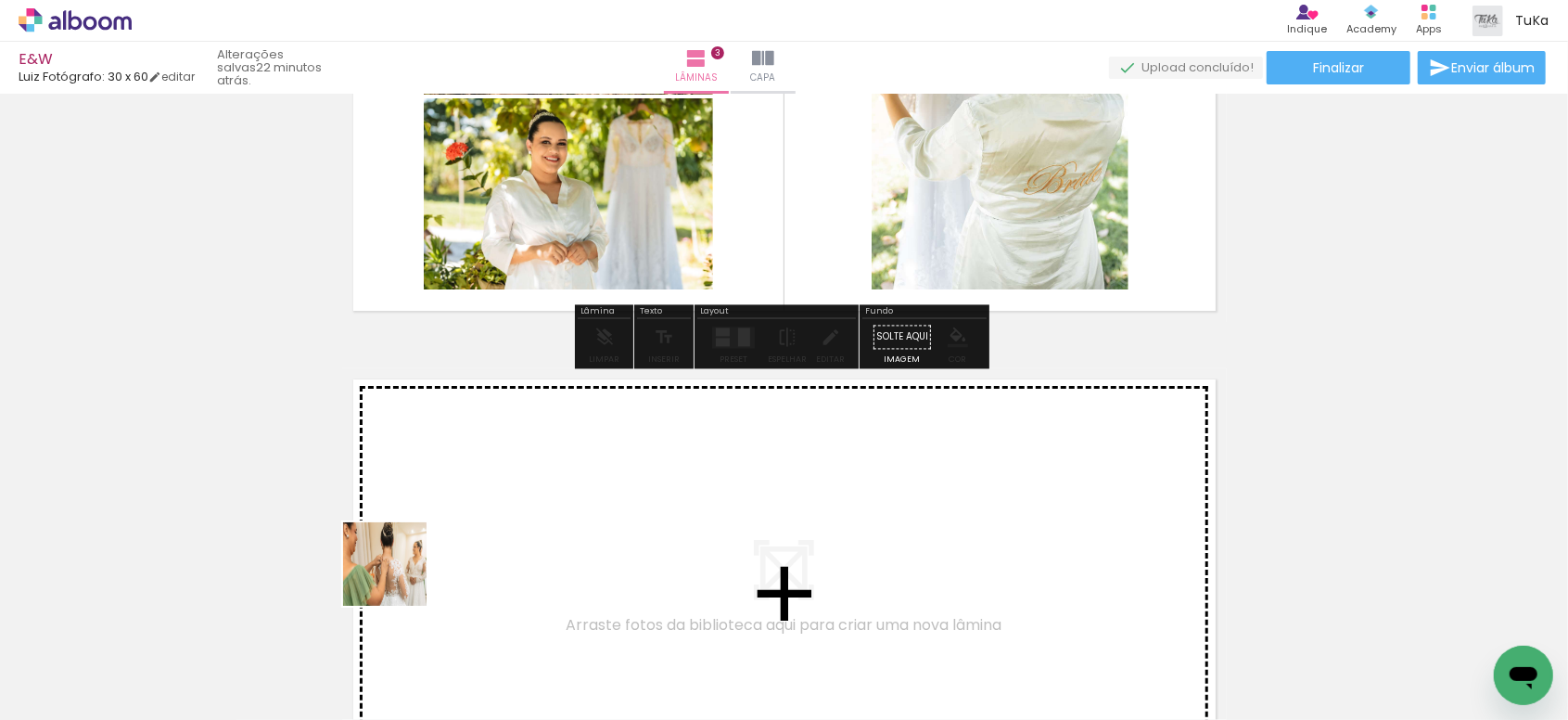drag, startPoint x: 210, startPoint y: 662, endPoint x: 568, endPoint y: 500, distance: 392.9478 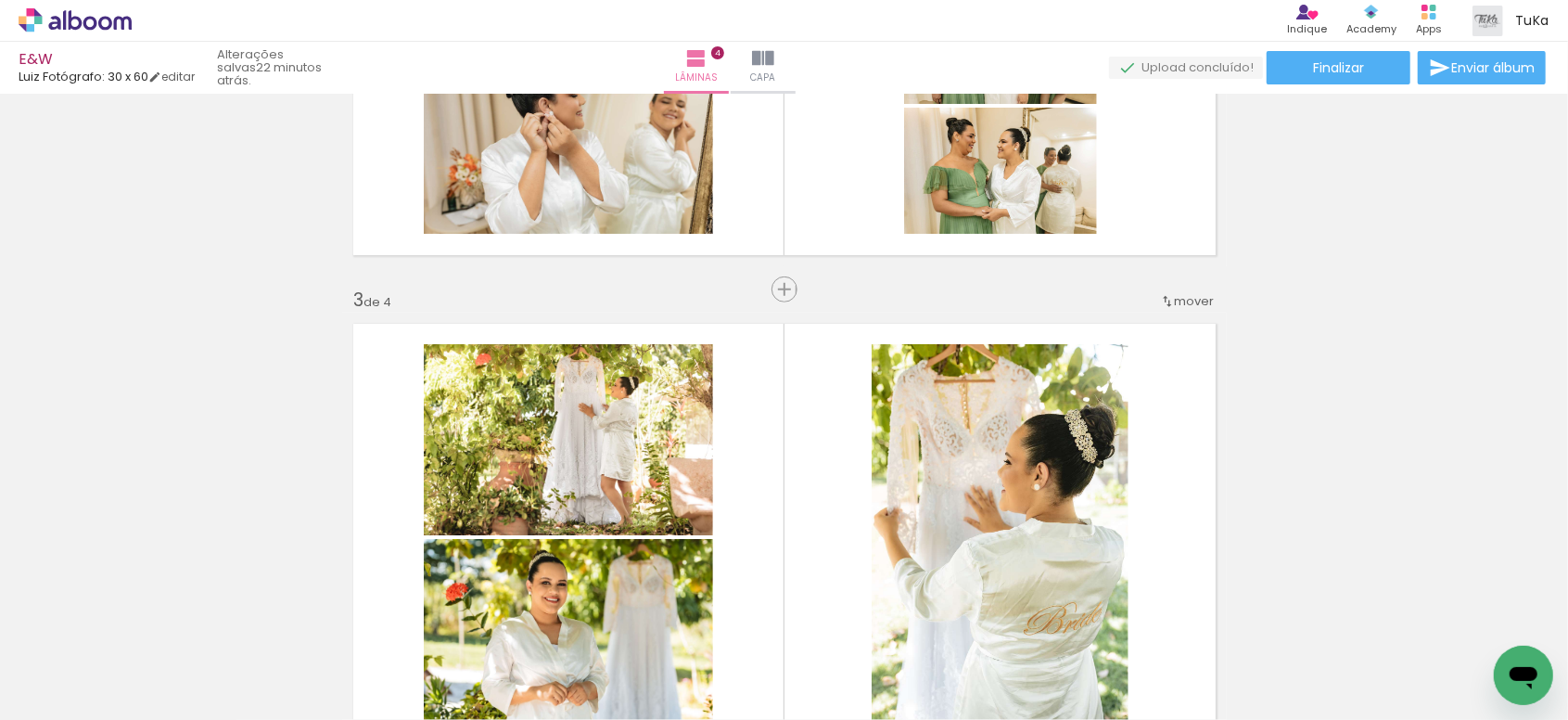scroll, scrollTop: 1429, scrollLeft: 0, axis: vertical 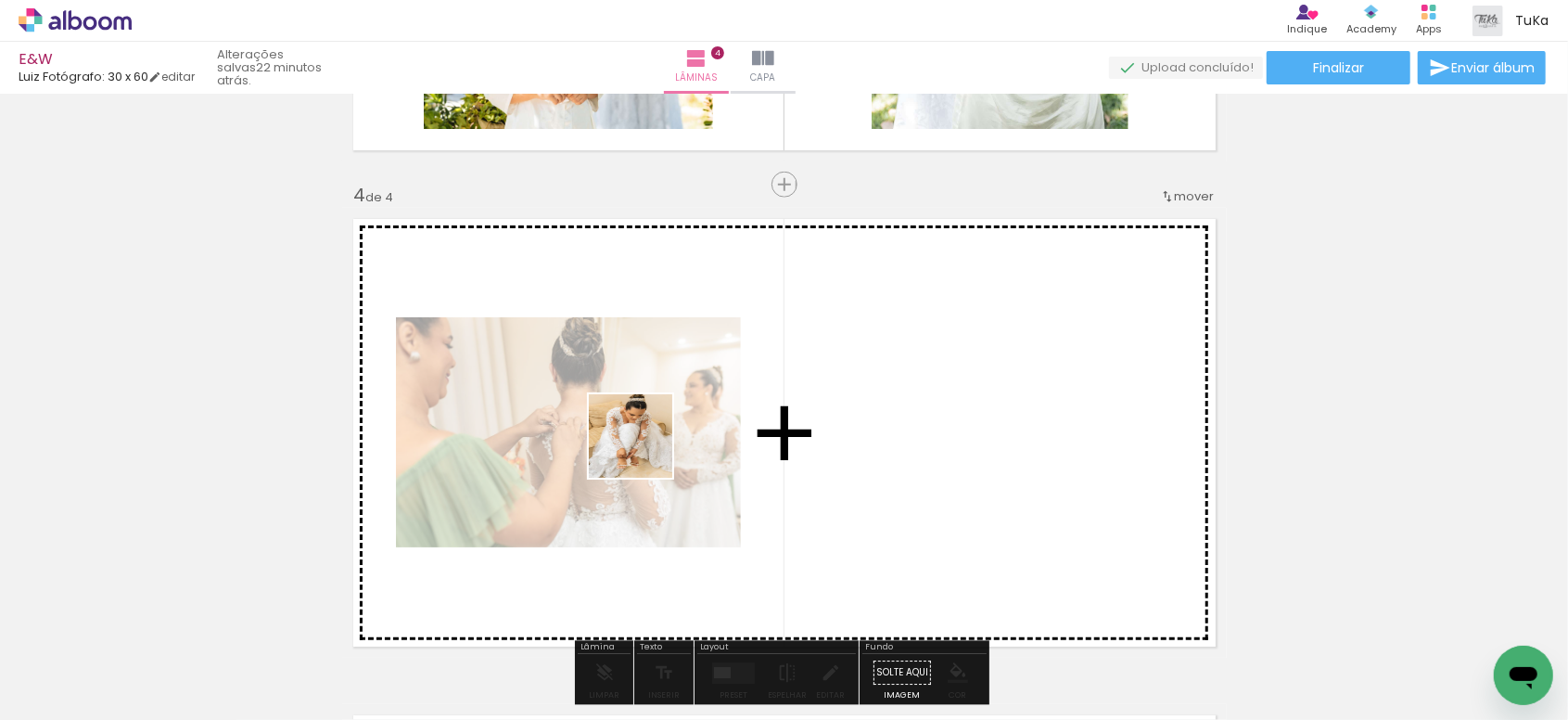 drag, startPoint x: 301, startPoint y: 616, endPoint x: 724, endPoint y: 412, distance: 469.62219 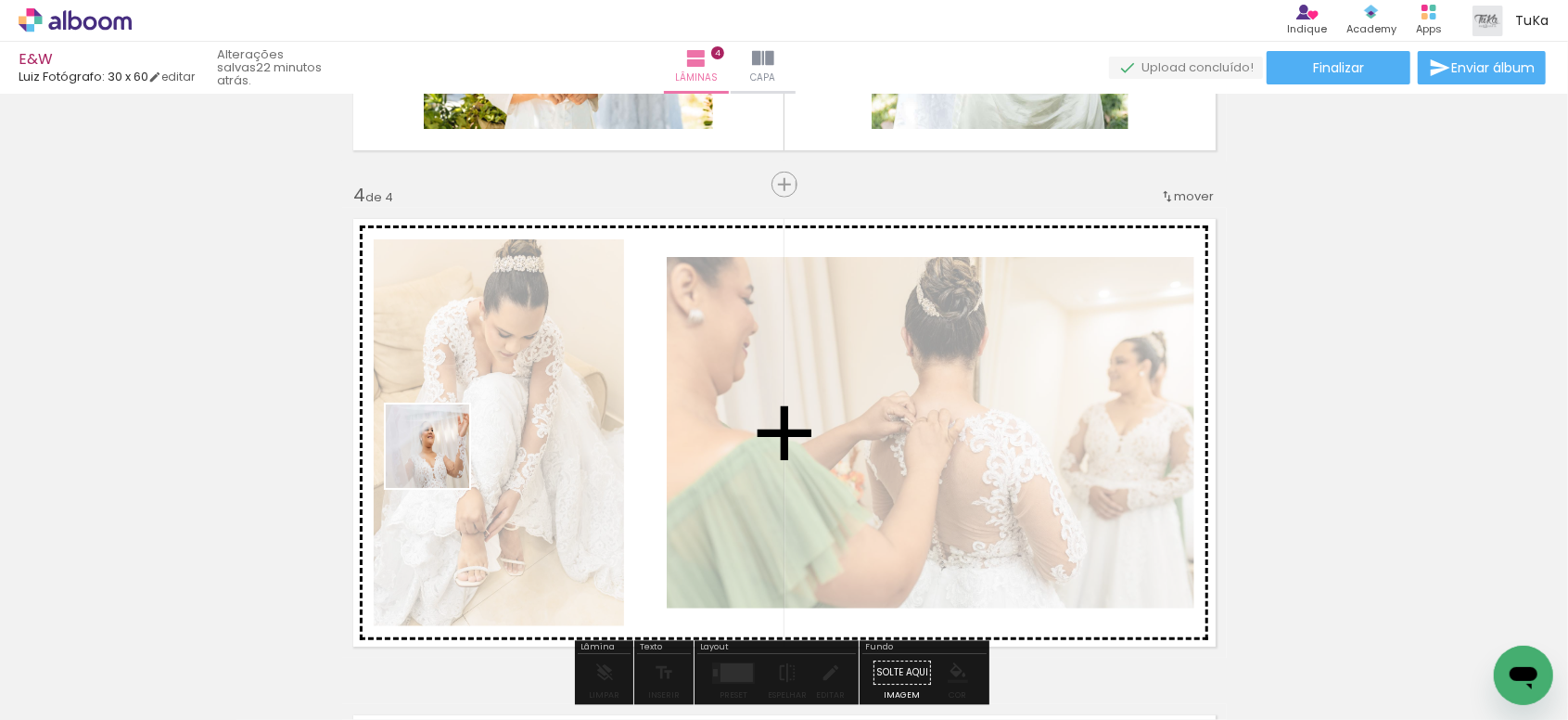 drag, startPoint x: 213, startPoint y: 667, endPoint x: 441, endPoint y: 460, distance: 307.94967 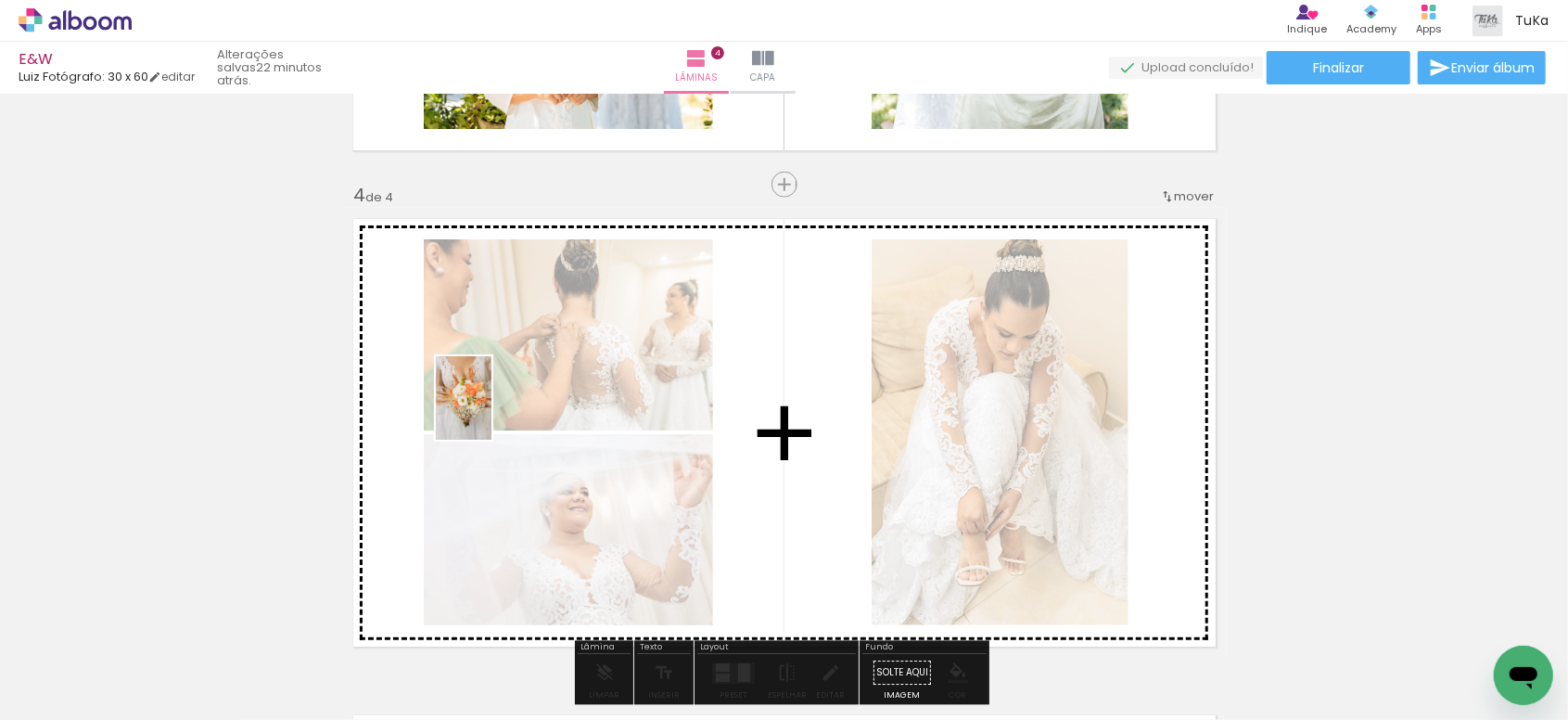 drag, startPoint x: 298, startPoint y: 659, endPoint x: 491, endPoint y: 412, distance: 313.46132 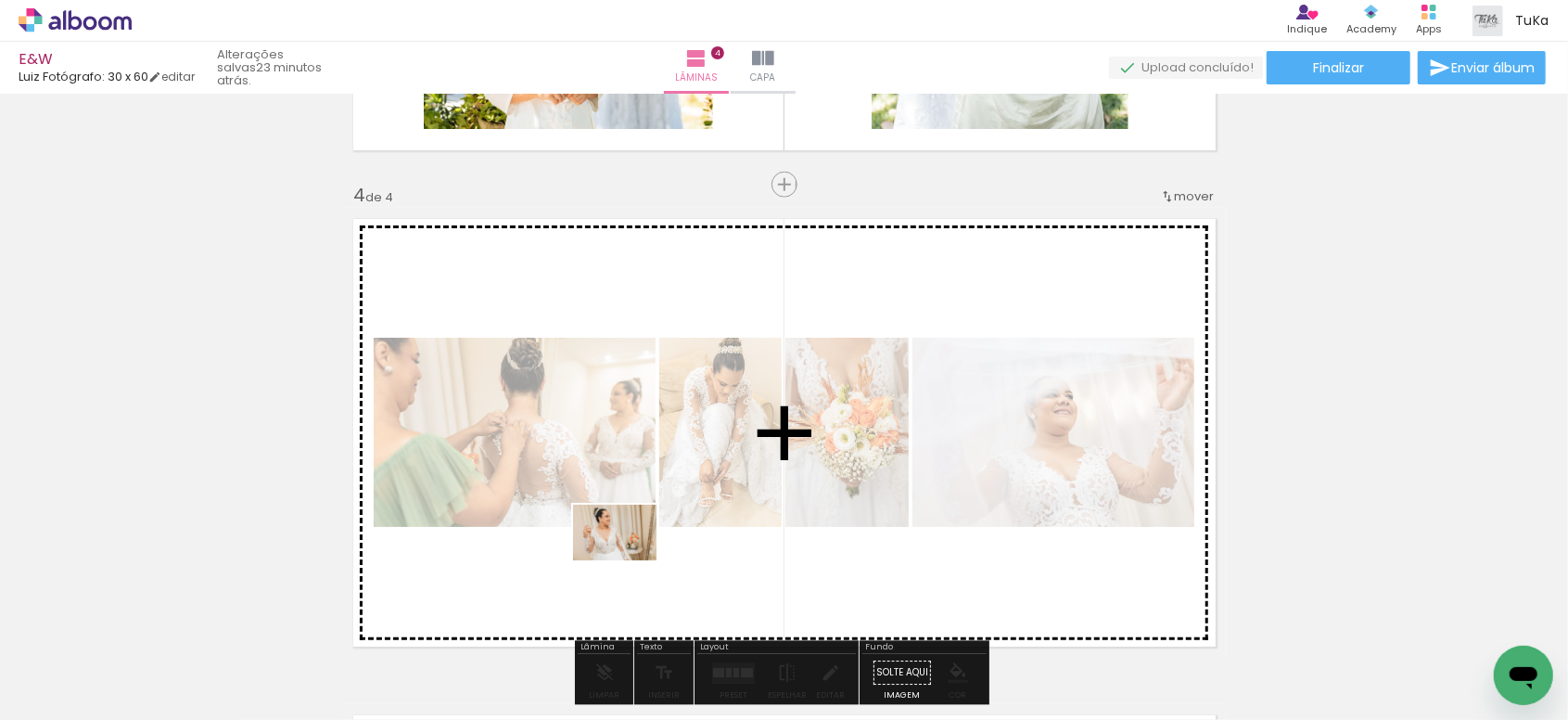 drag, startPoint x: 478, startPoint y: 654, endPoint x: 629, endPoint y: 560, distance: 177.86793 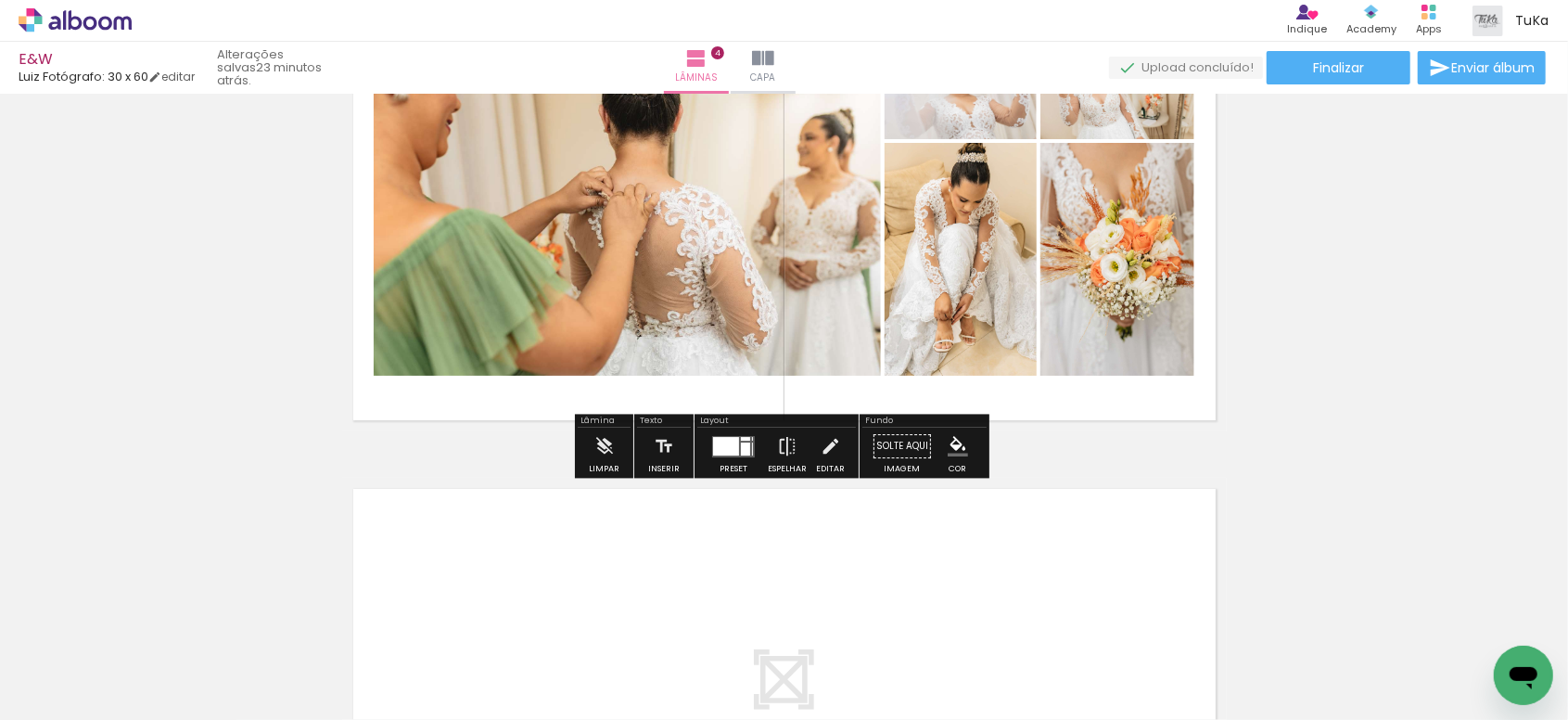 scroll, scrollTop: 1768, scrollLeft: 0, axis: vertical 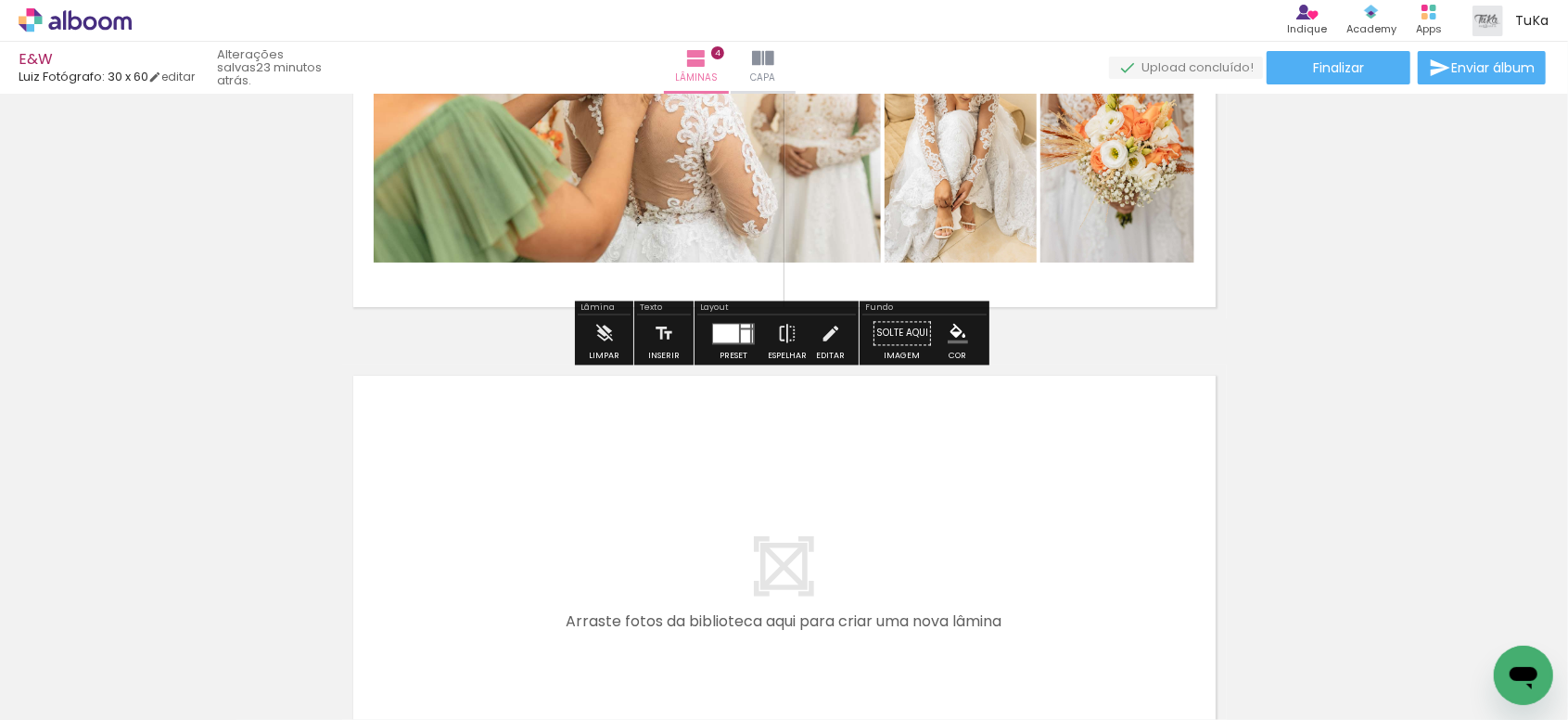 drag, startPoint x: 392, startPoint y: 664, endPoint x: 529, endPoint y: 521, distance: 198.03535 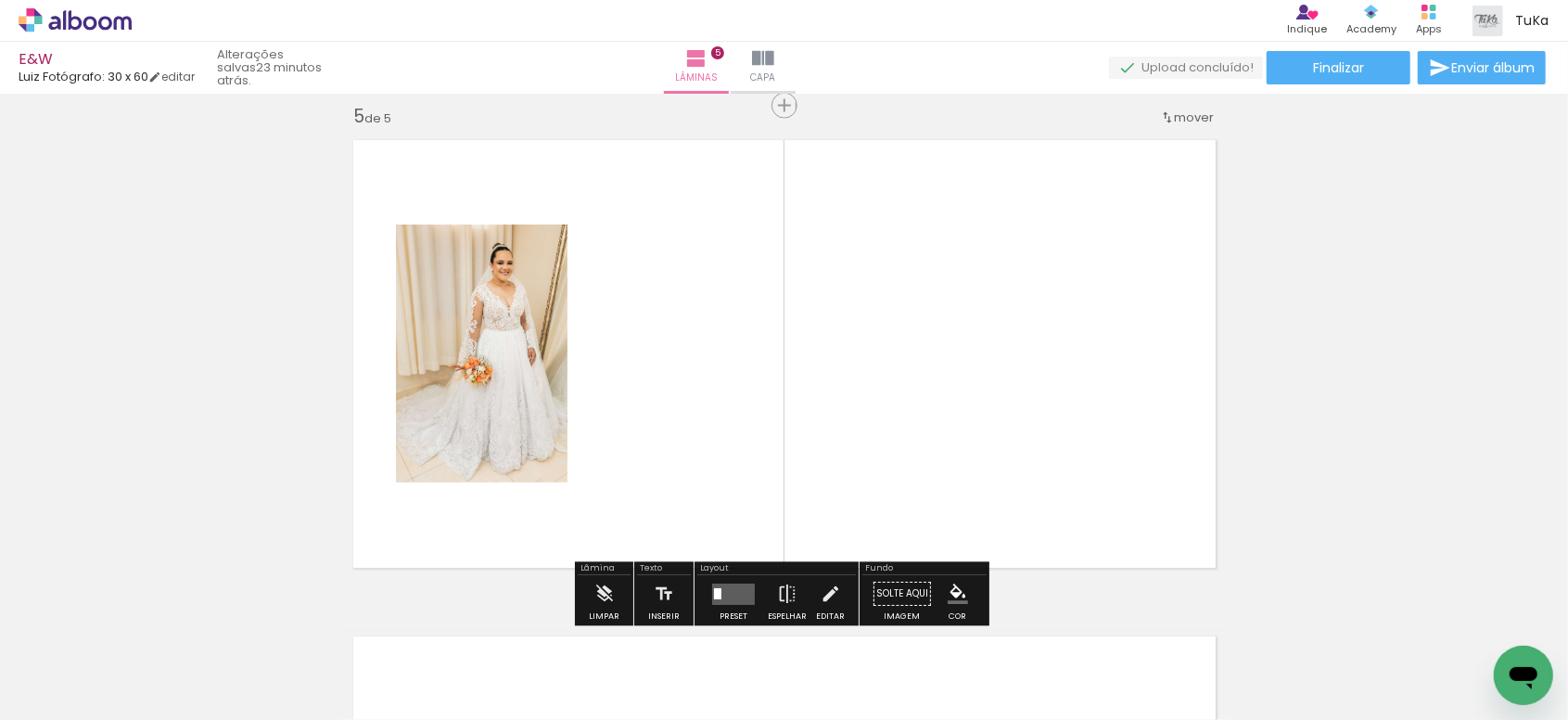 scroll, scrollTop: 2009, scrollLeft: 0, axis: vertical 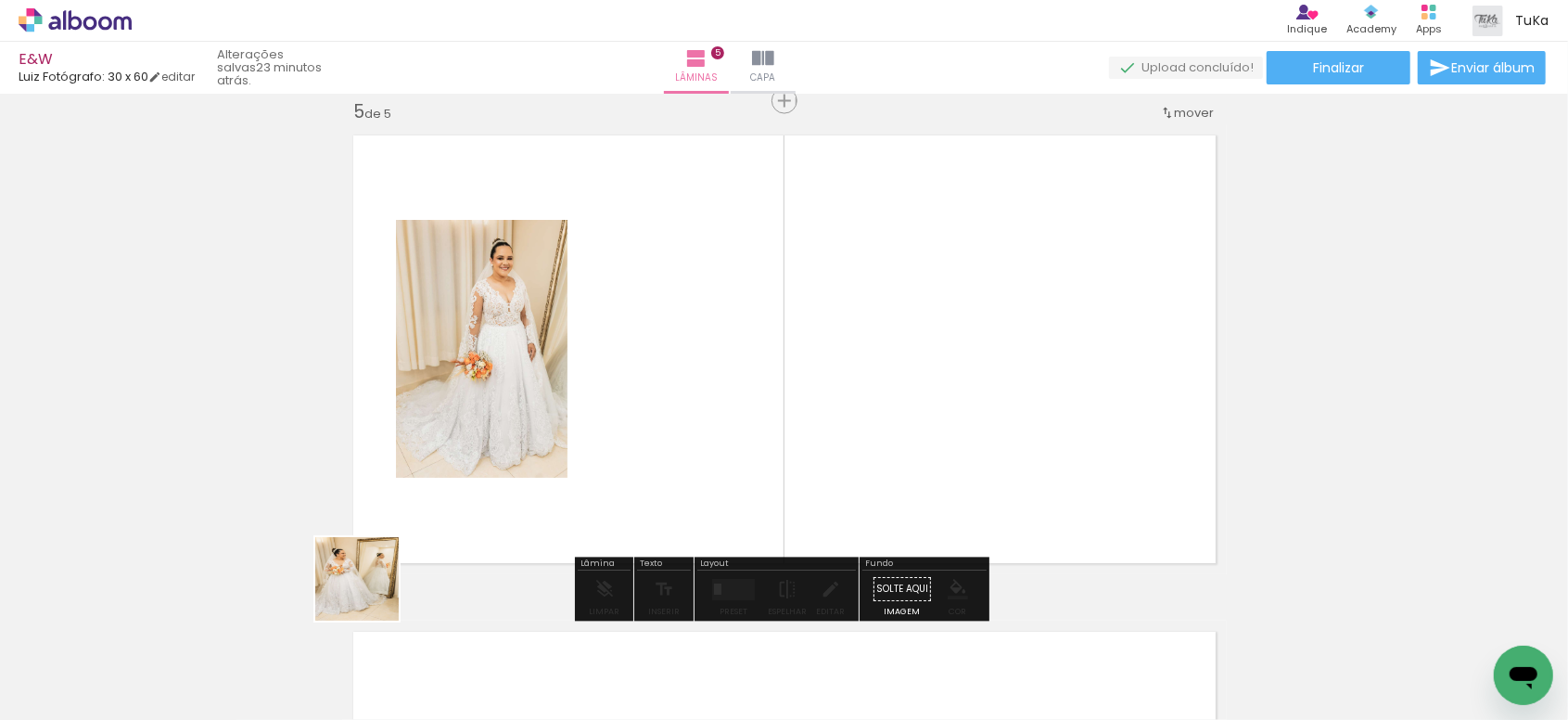 drag, startPoint x: 310, startPoint y: 649, endPoint x: 499, endPoint y: 472, distance: 258.9401 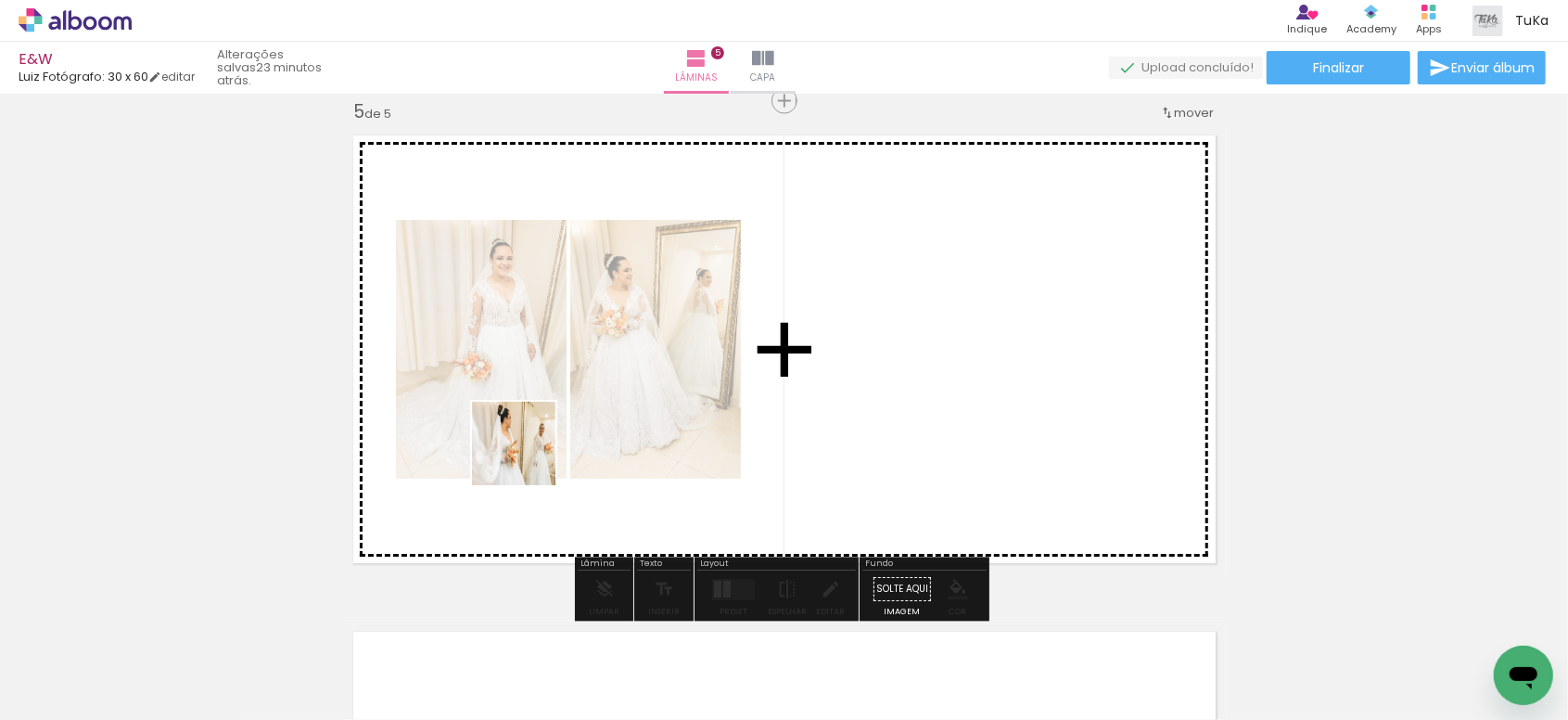 drag, startPoint x: 312, startPoint y: 598, endPoint x: 688, endPoint y: 366, distance: 441.81444 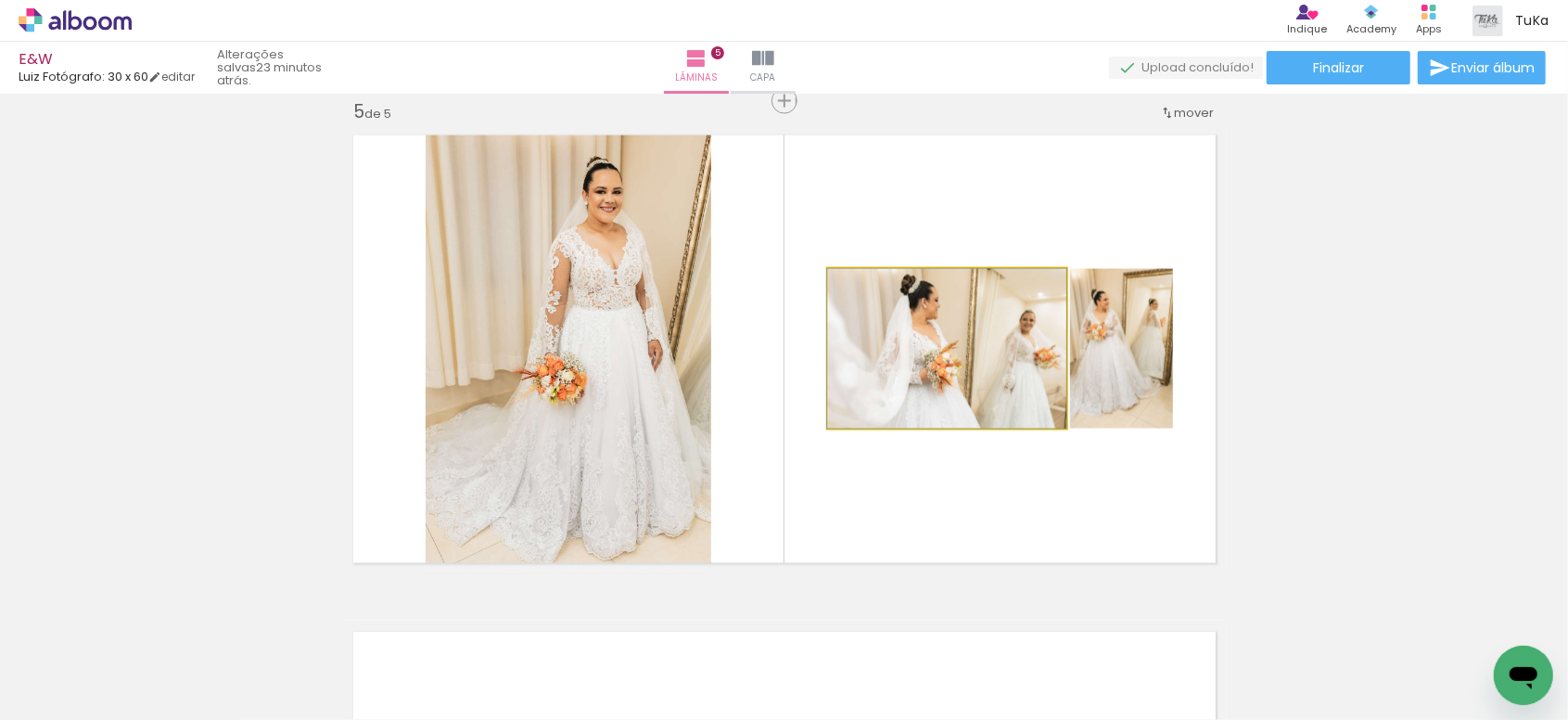 drag, startPoint x: 992, startPoint y: 391, endPoint x: 954, endPoint y: 389, distance: 38.0526 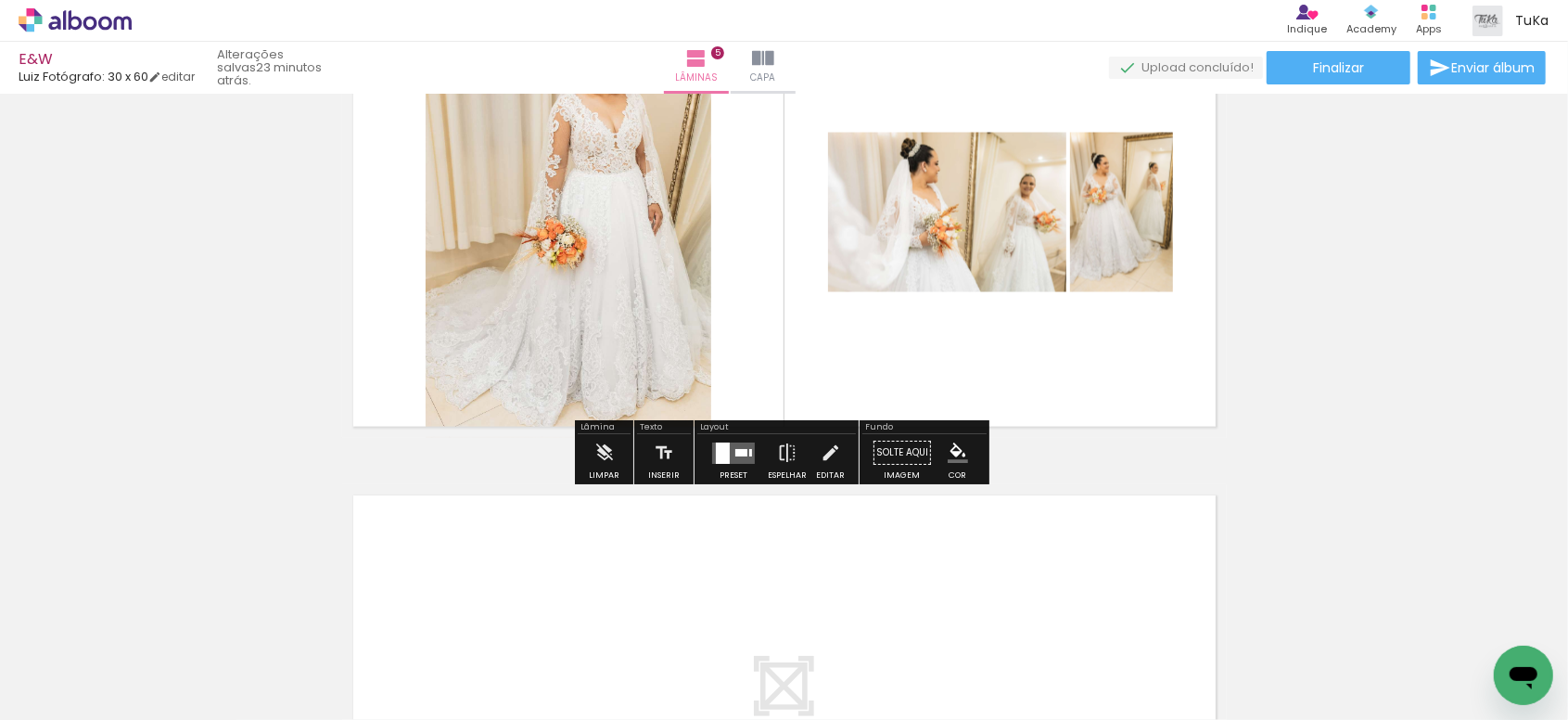 scroll, scrollTop: 2151, scrollLeft: 0, axis: vertical 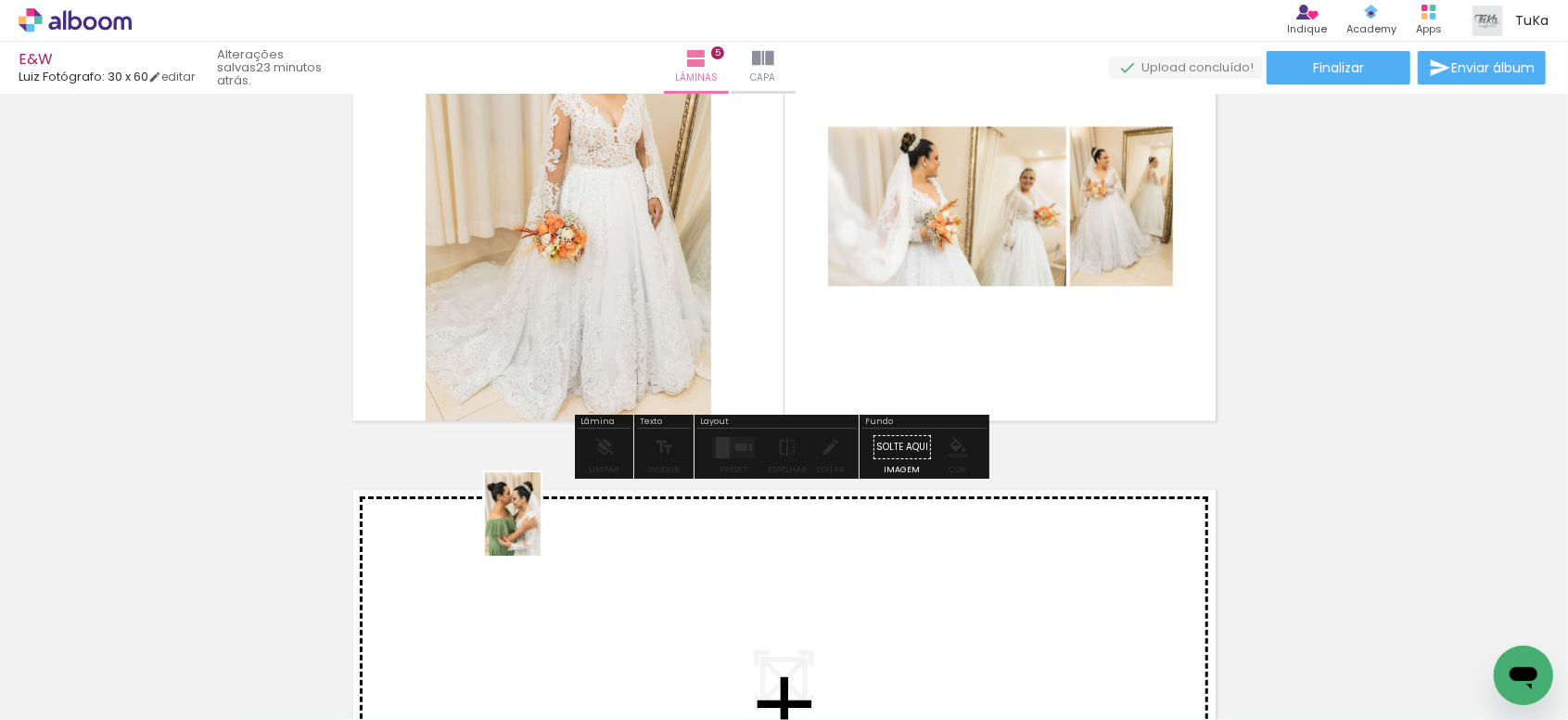 drag, startPoint x: 389, startPoint y: 672, endPoint x: 537, endPoint y: 535, distance: 201.67548 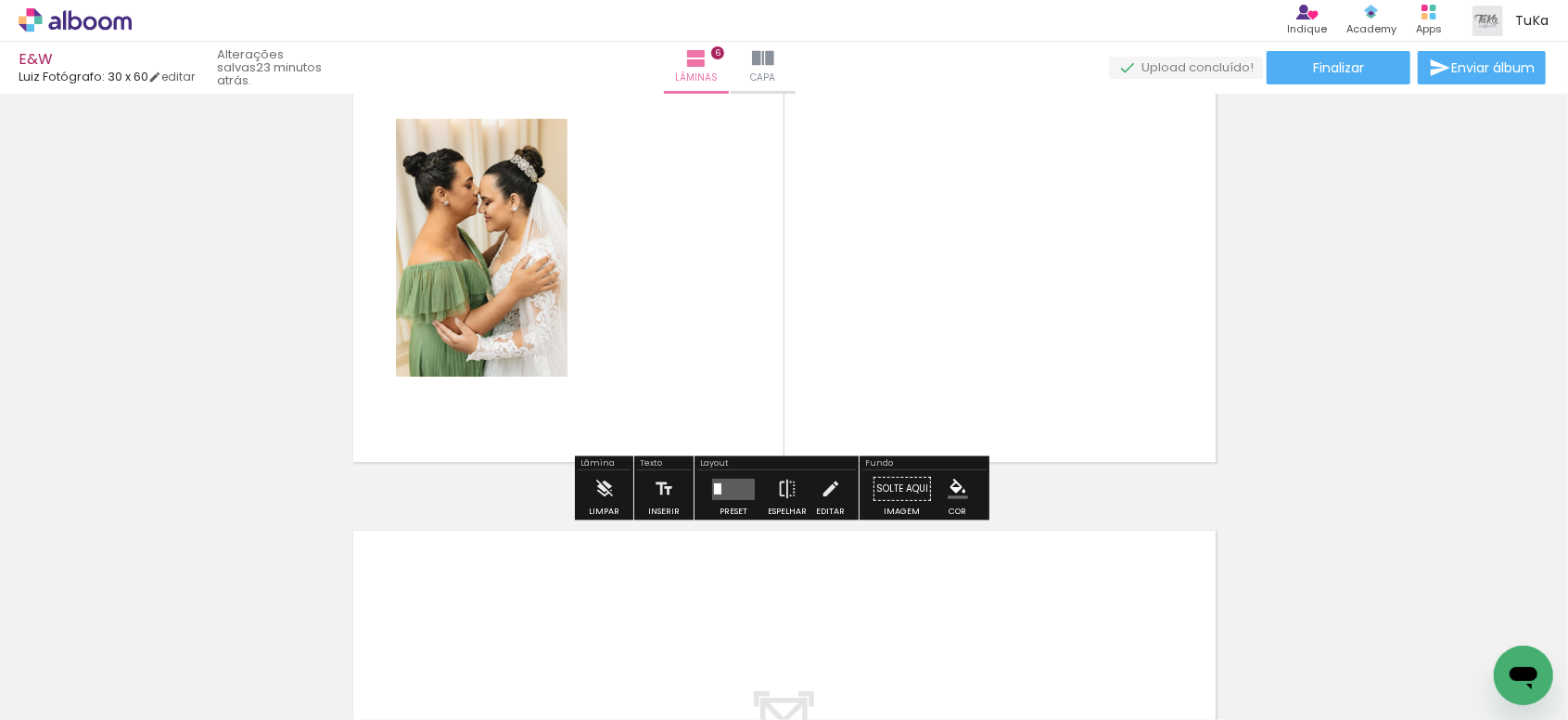 scroll, scrollTop: 2607, scrollLeft: 0, axis: vertical 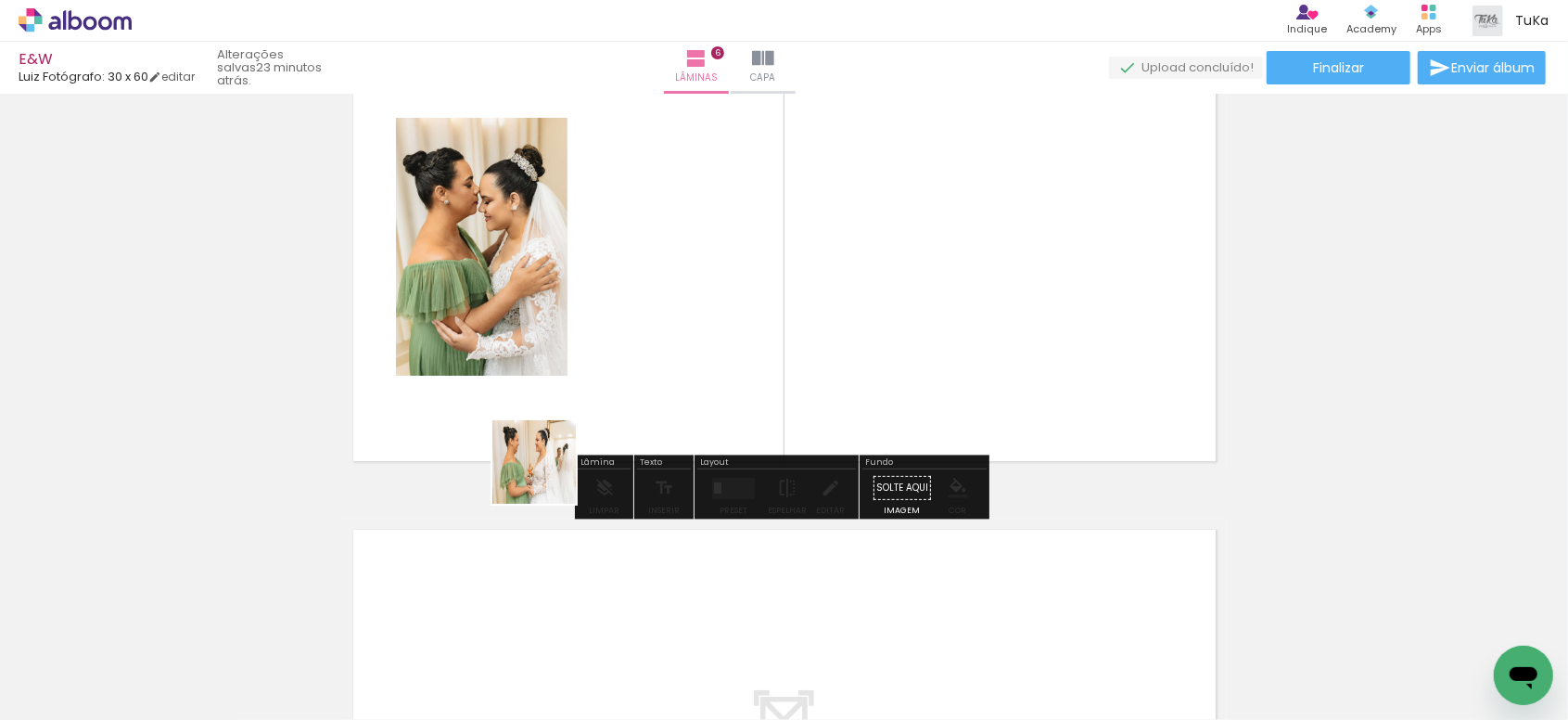 drag, startPoint x: 193, startPoint y: 657, endPoint x: 679, endPoint y: 368, distance: 565.43523 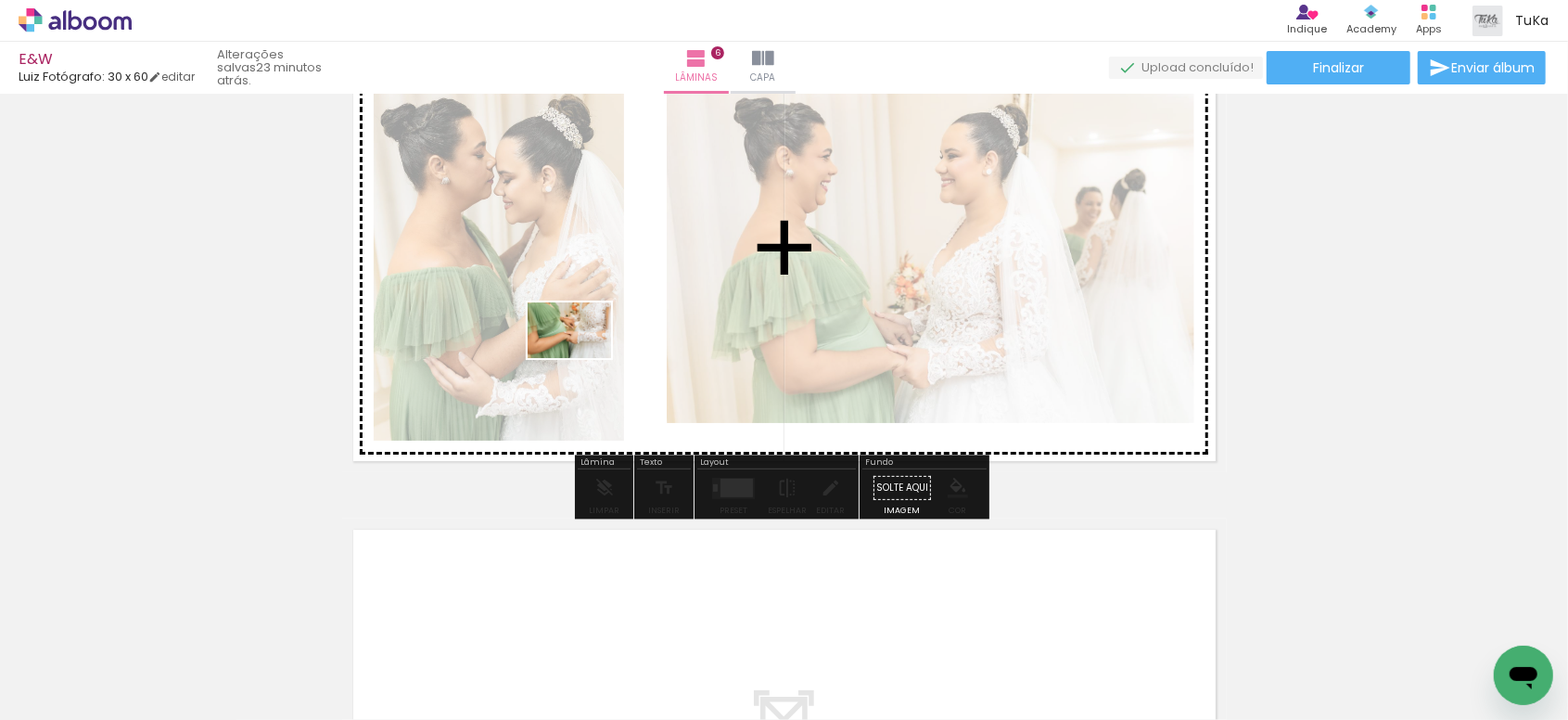 drag, startPoint x: 215, startPoint y: 649, endPoint x: 583, endPoint y: 358, distance: 469.15349 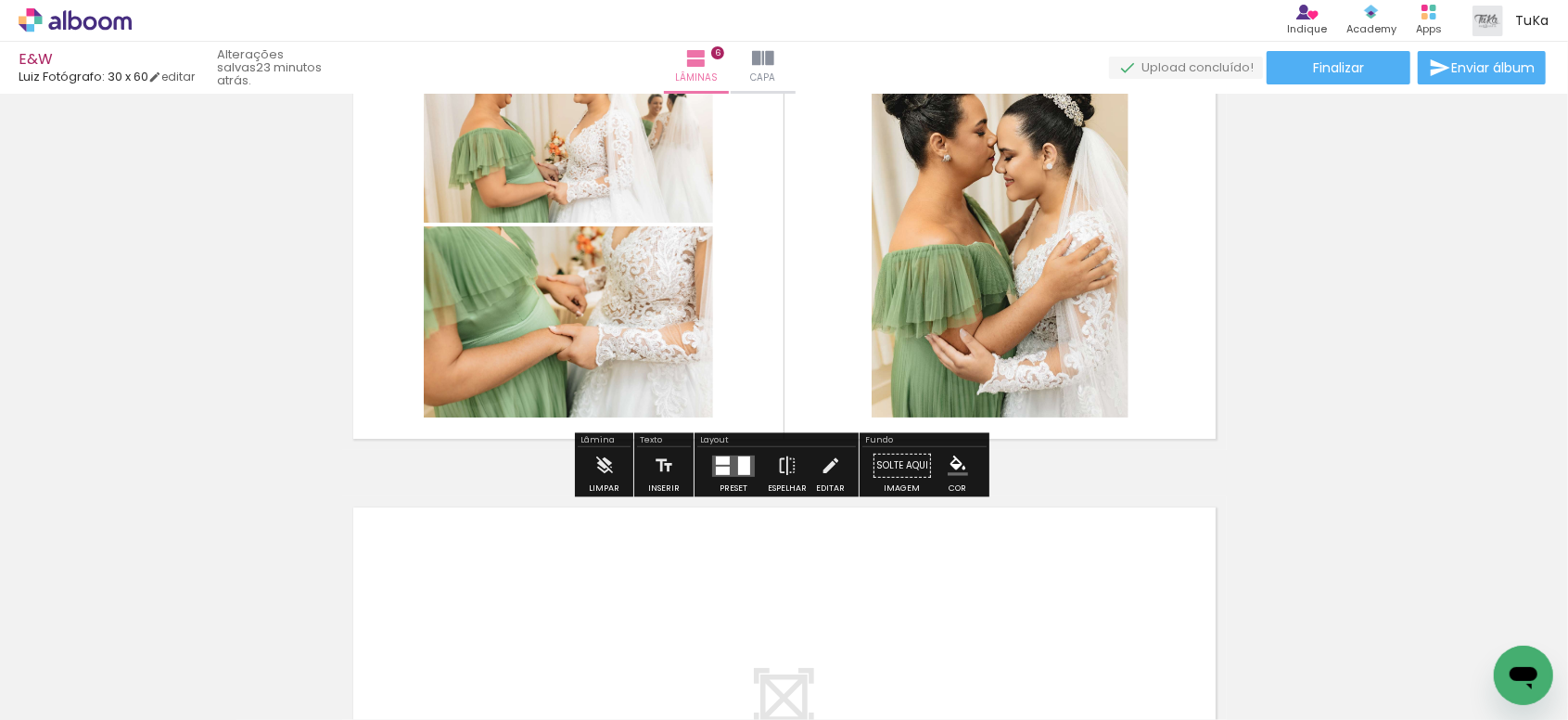 scroll, scrollTop: 2964, scrollLeft: 0, axis: vertical 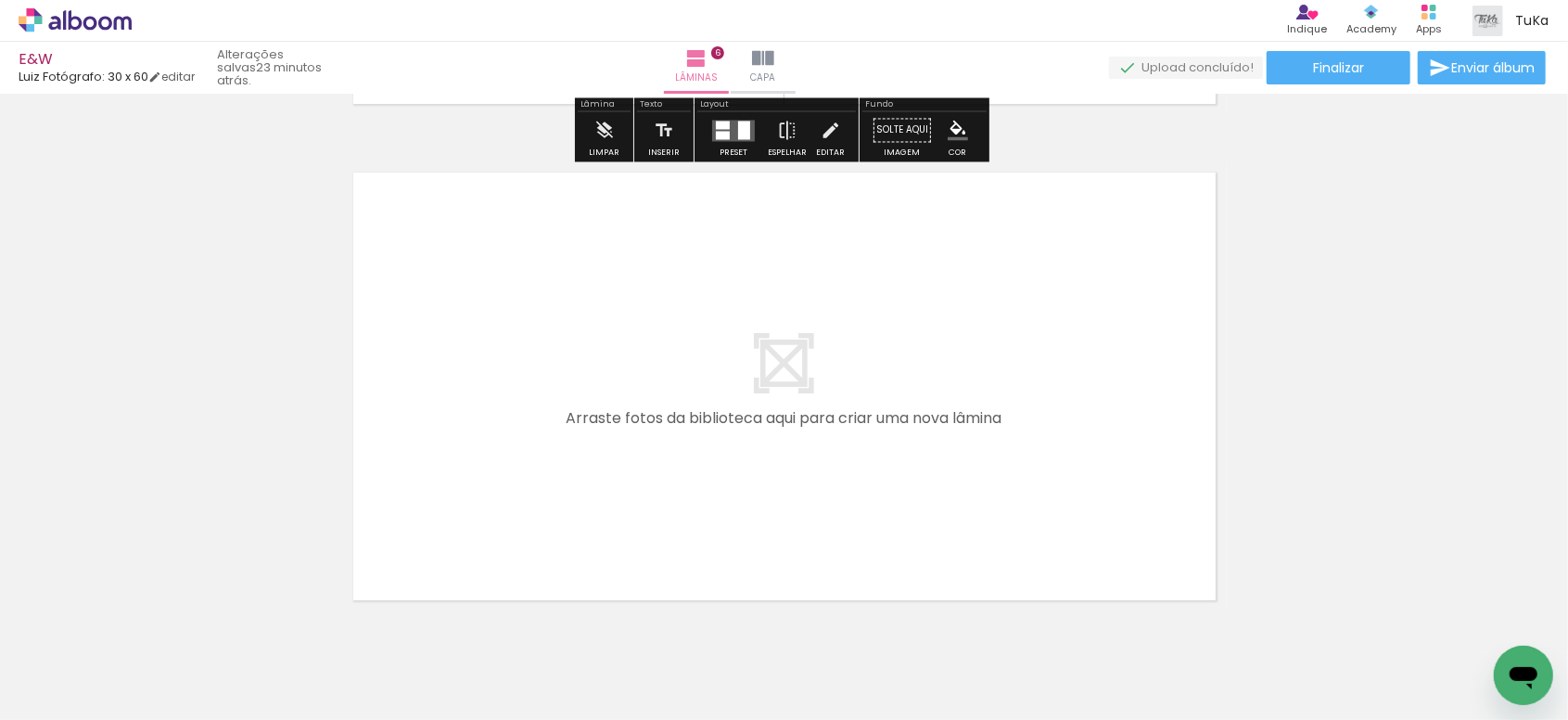 drag, startPoint x: 205, startPoint y: 663, endPoint x: 530, endPoint y: 443, distance: 392.46019 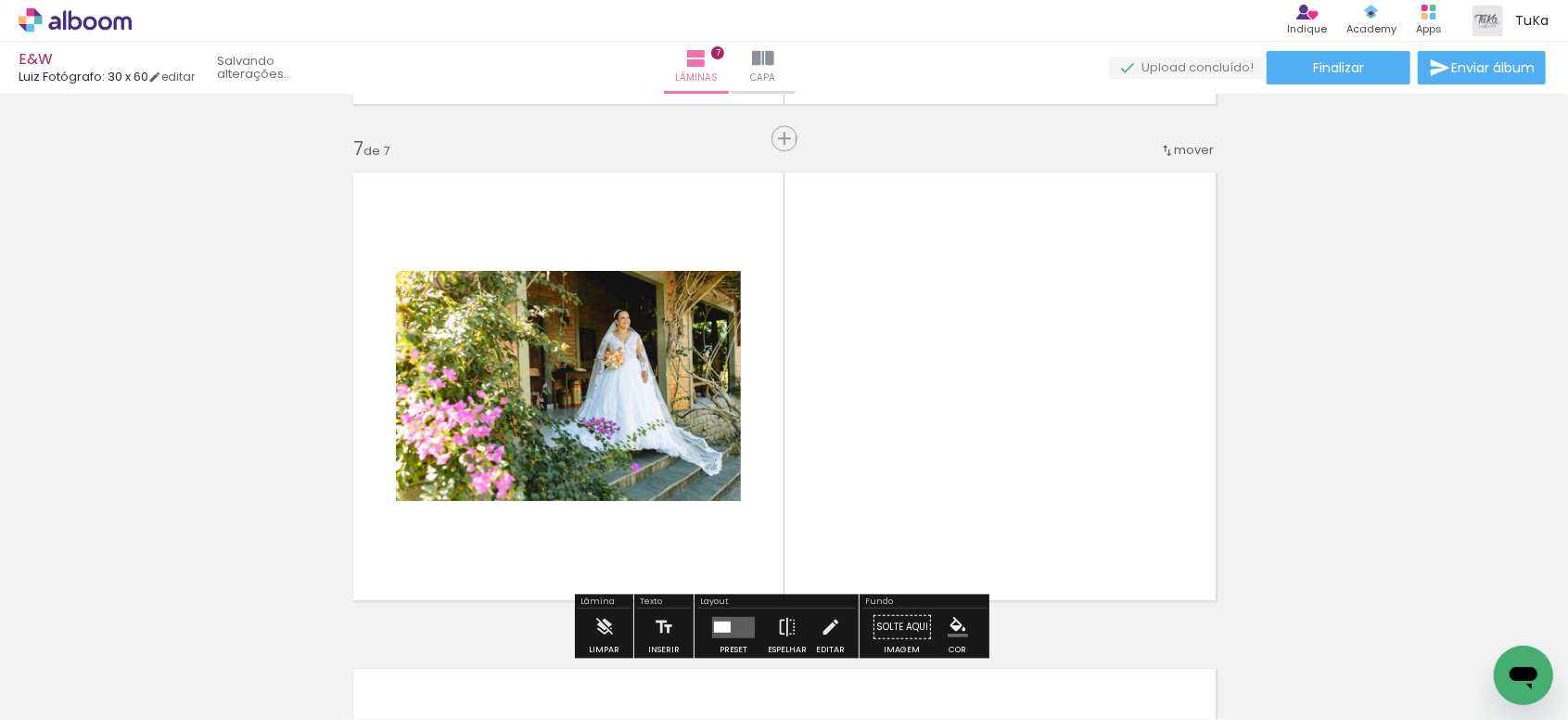scroll, scrollTop: 3002, scrollLeft: 0, axis: vertical 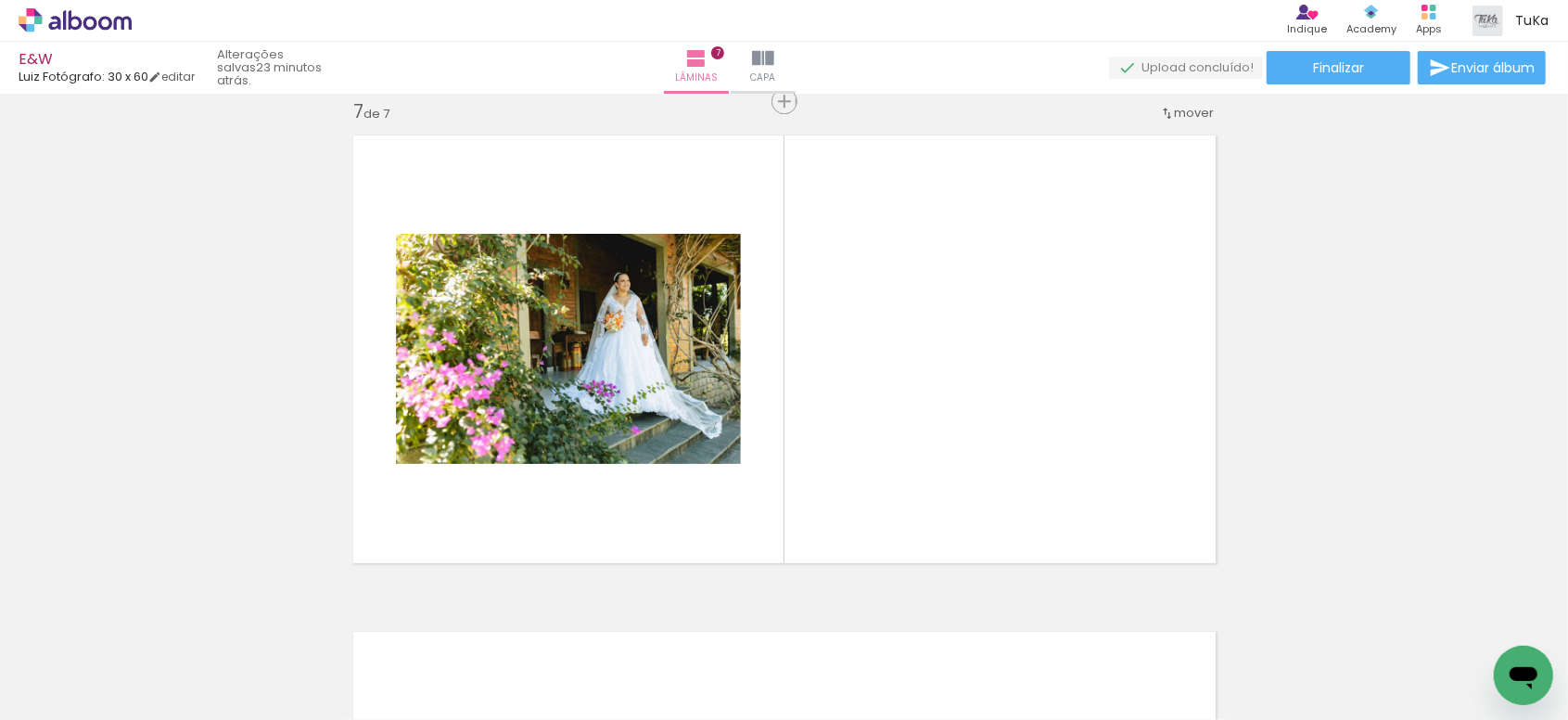 click at bounding box center [185, 658] 